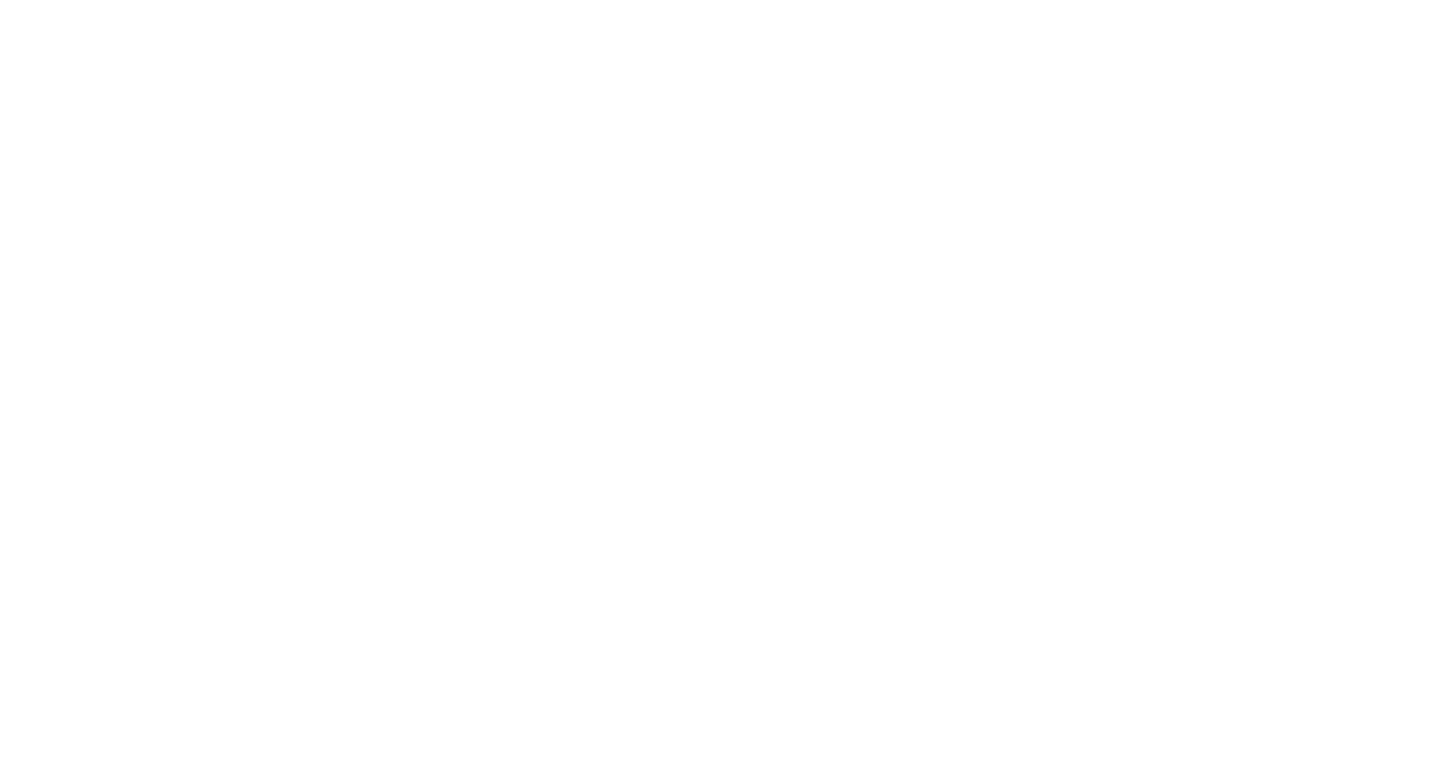 scroll, scrollTop: 0, scrollLeft: 0, axis: both 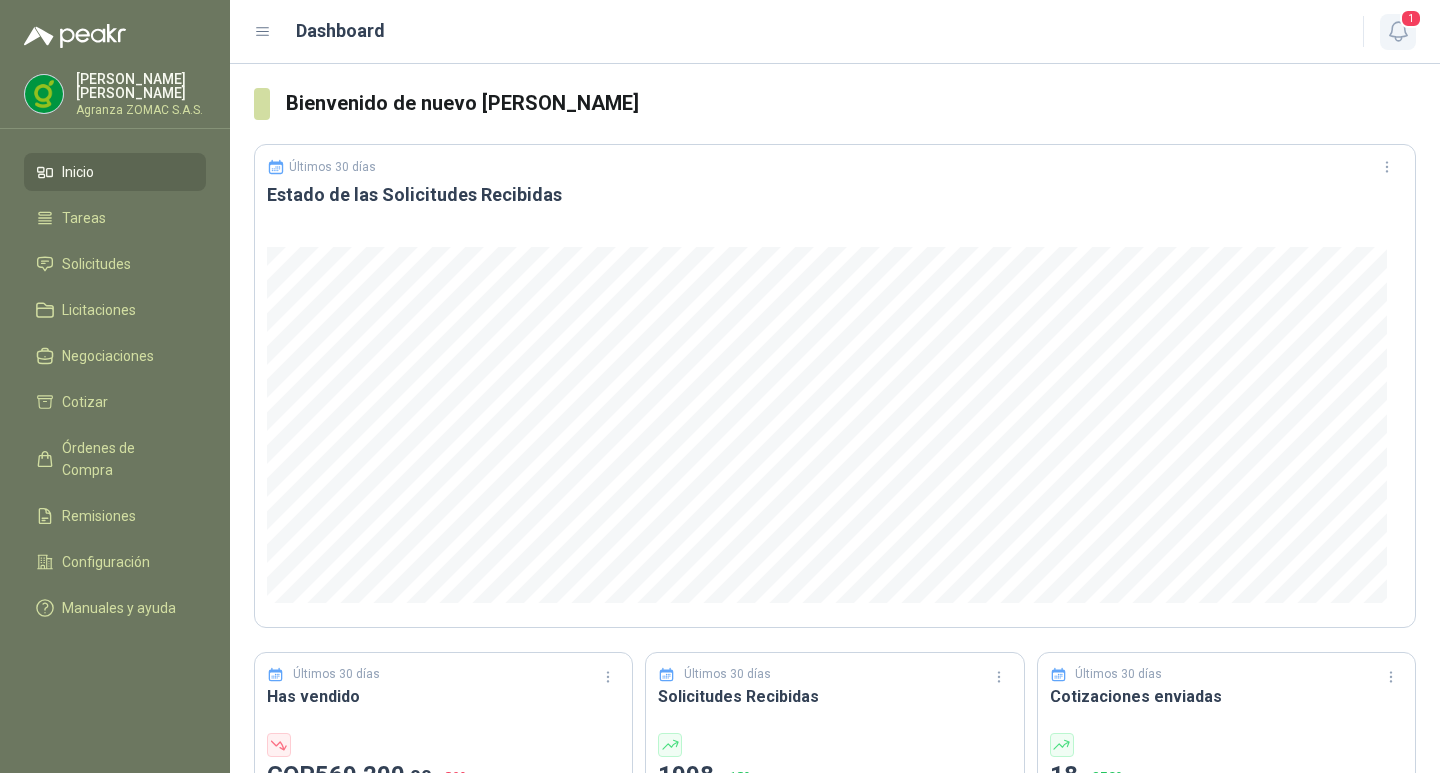 click 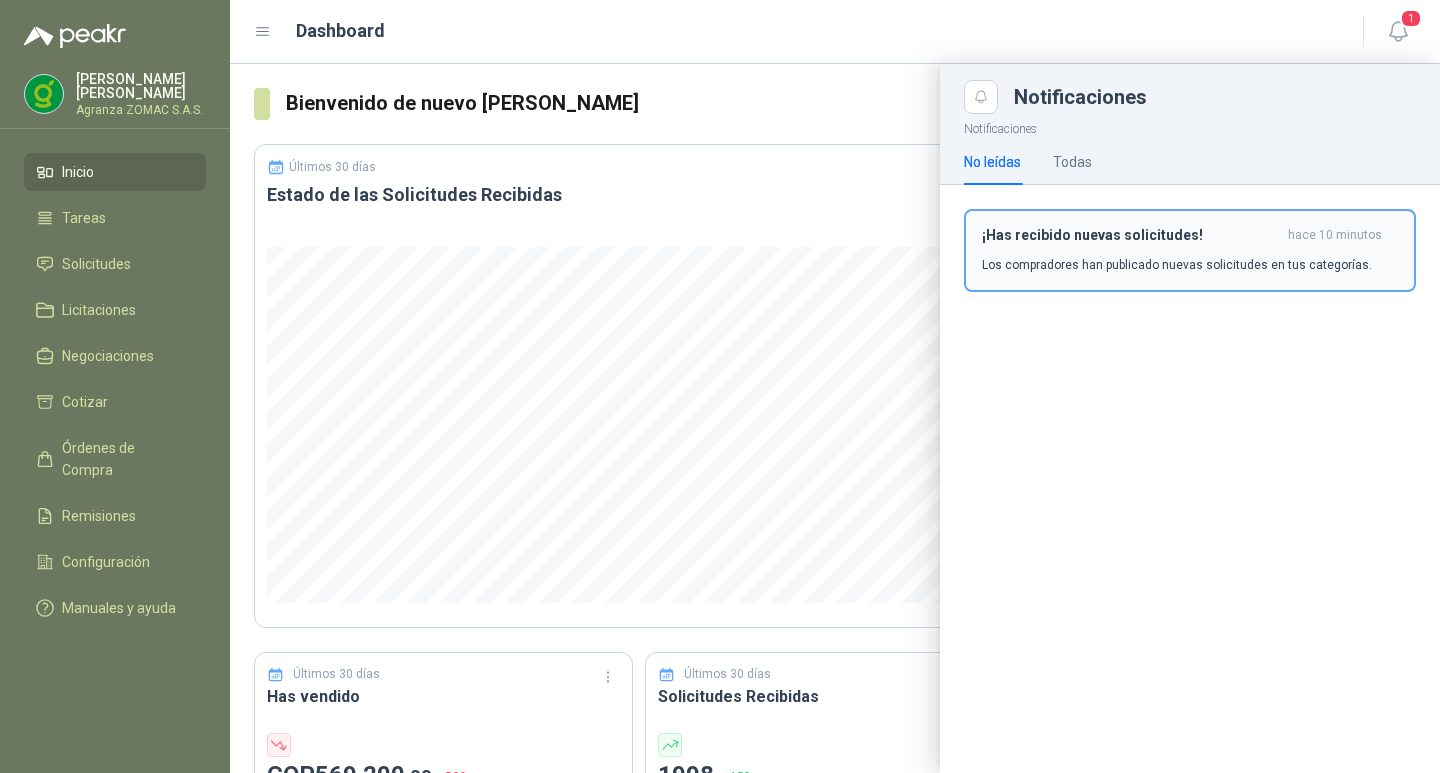 click on "¡Has recibido nuevas solicitudes!" at bounding box center [1131, 235] 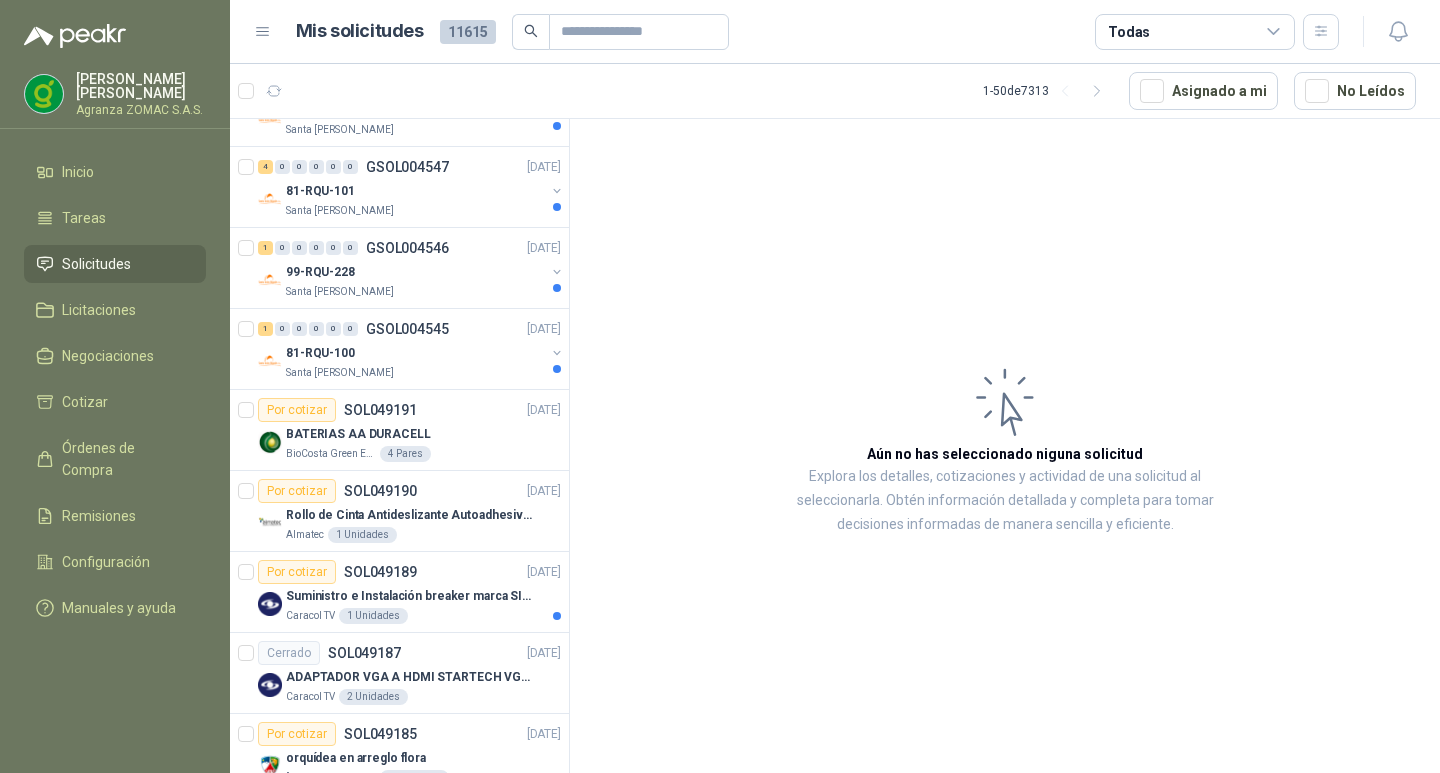 scroll, scrollTop: 1600, scrollLeft: 0, axis: vertical 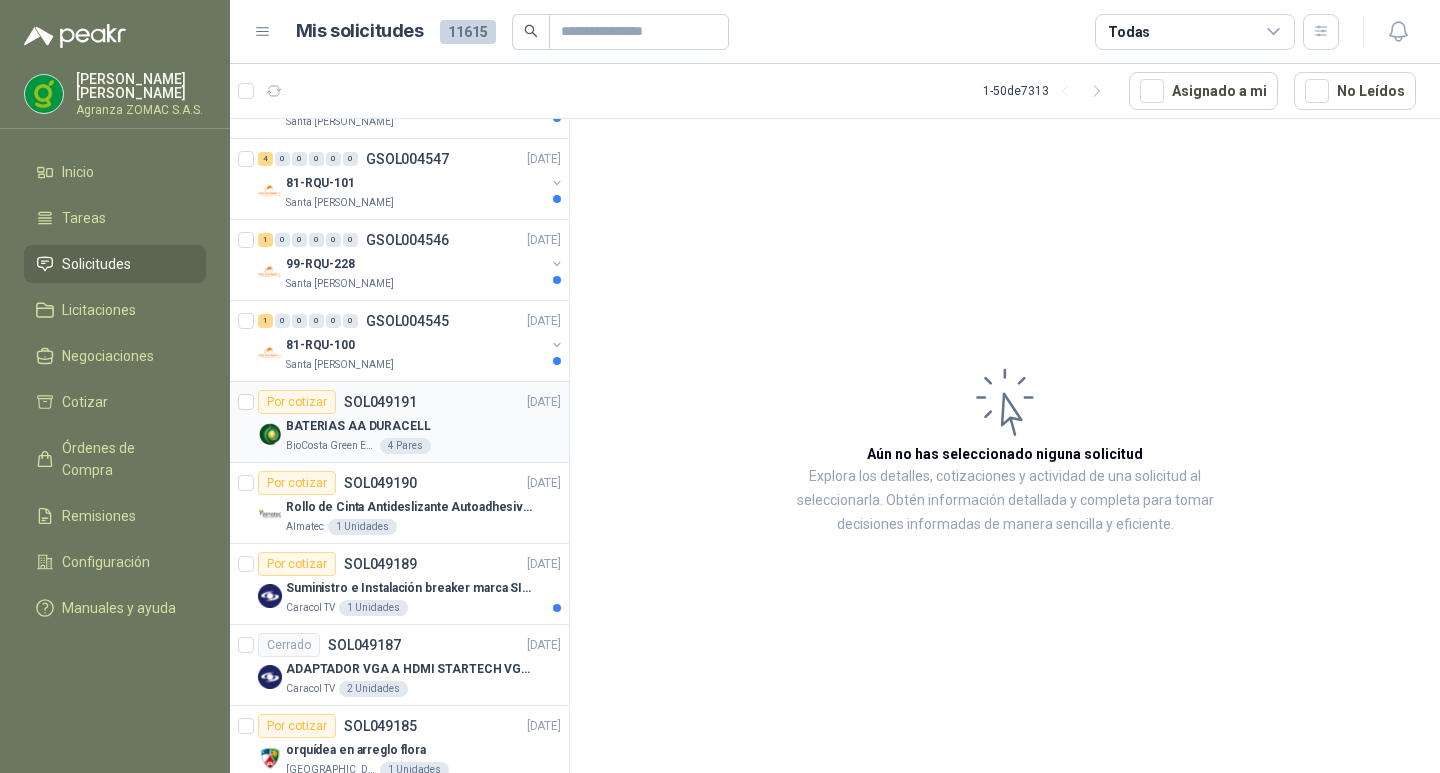 click on "BATERIAS AA DURACELL" at bounding box center (423, 426) 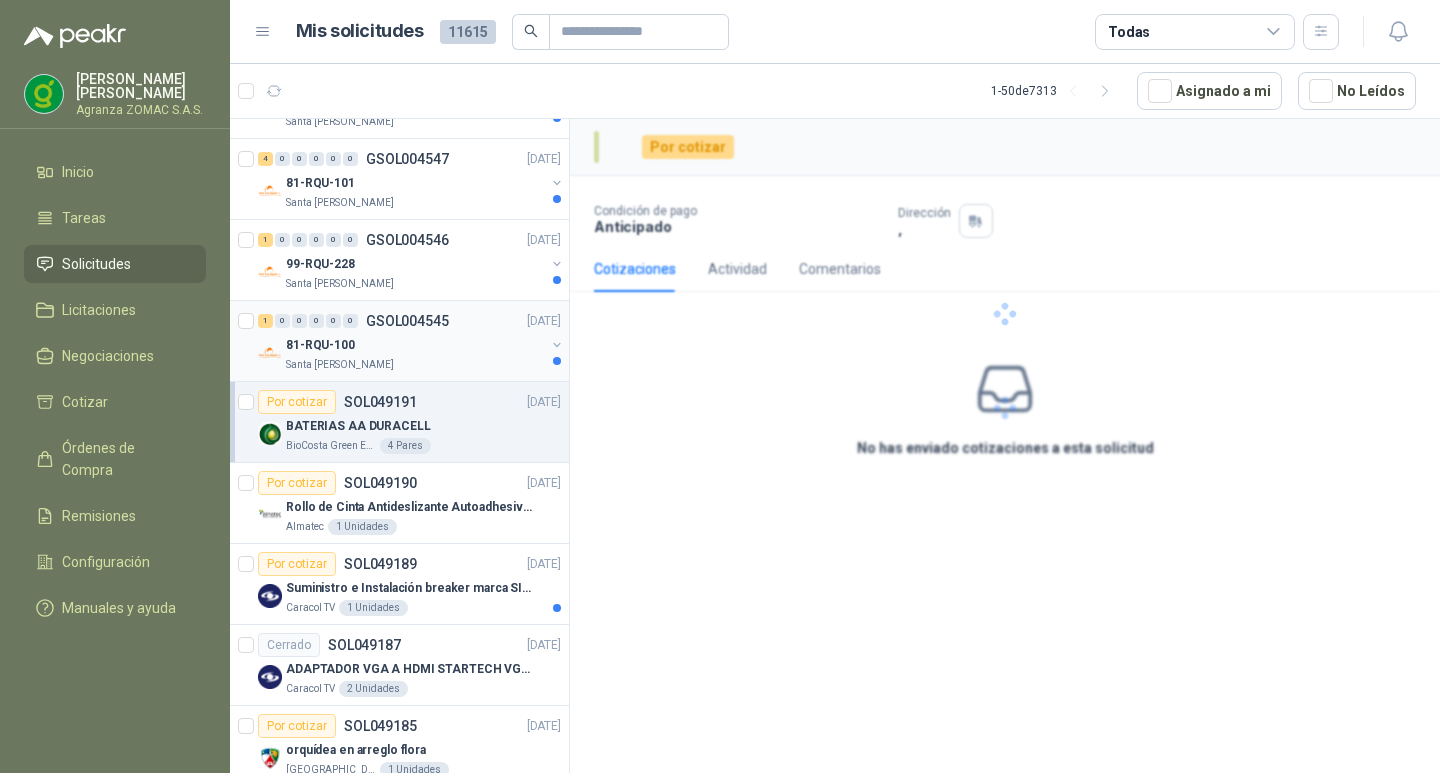 click on "81-RQU-100 Santa [PERSON_NAME]" at bounding box center [415, 353] 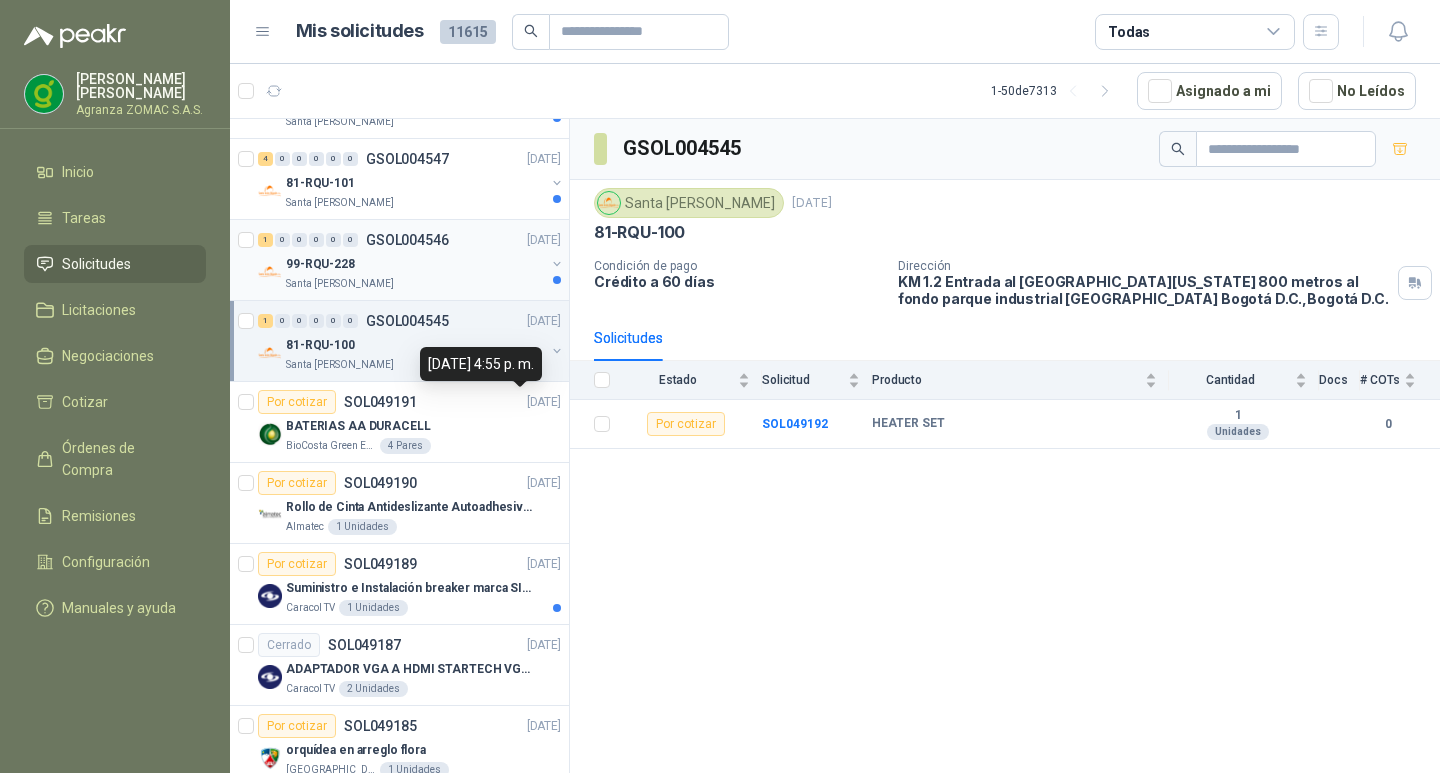 click on "99-RQU-228" at bounding box center (415, 264) 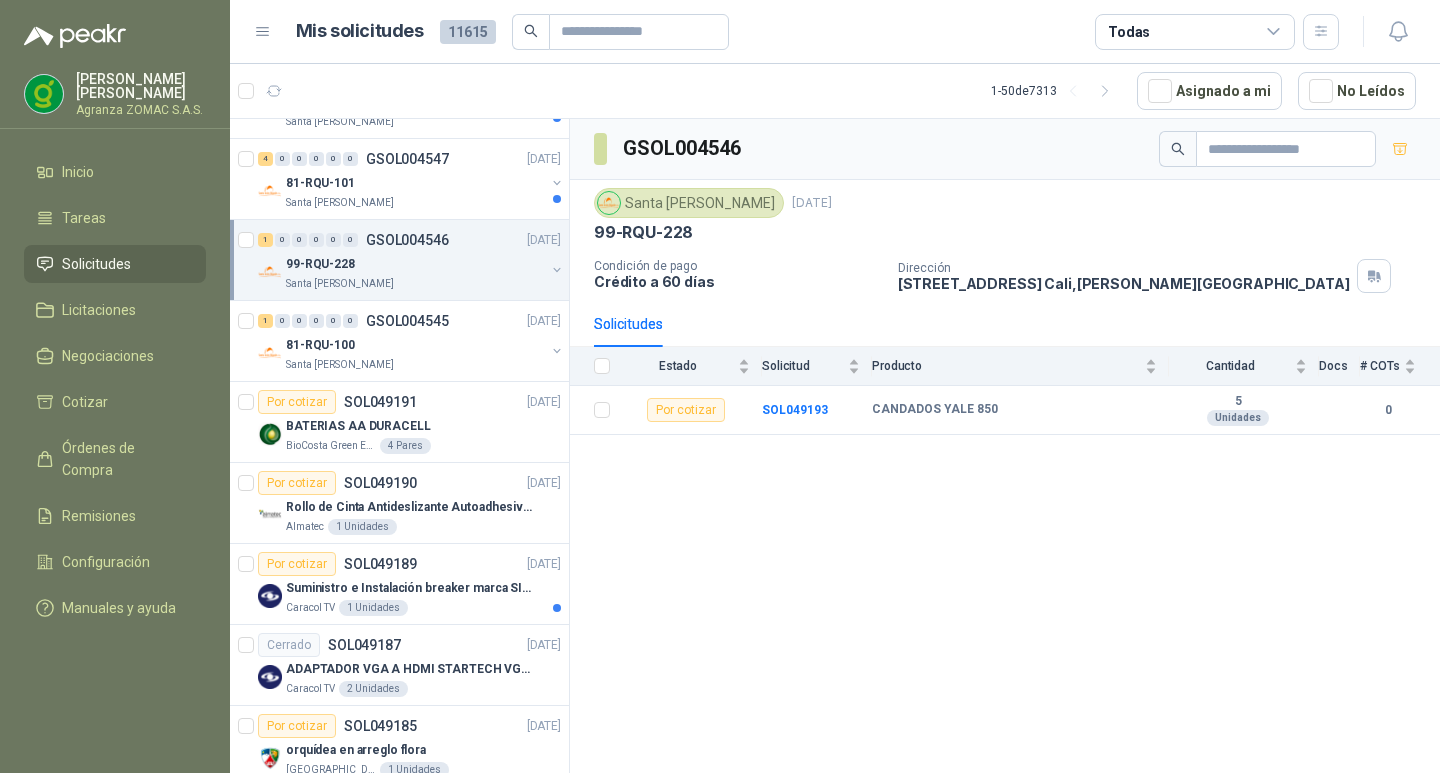 scroll, scrollTop: 1500, scrollLeft: 0, axis: vertical 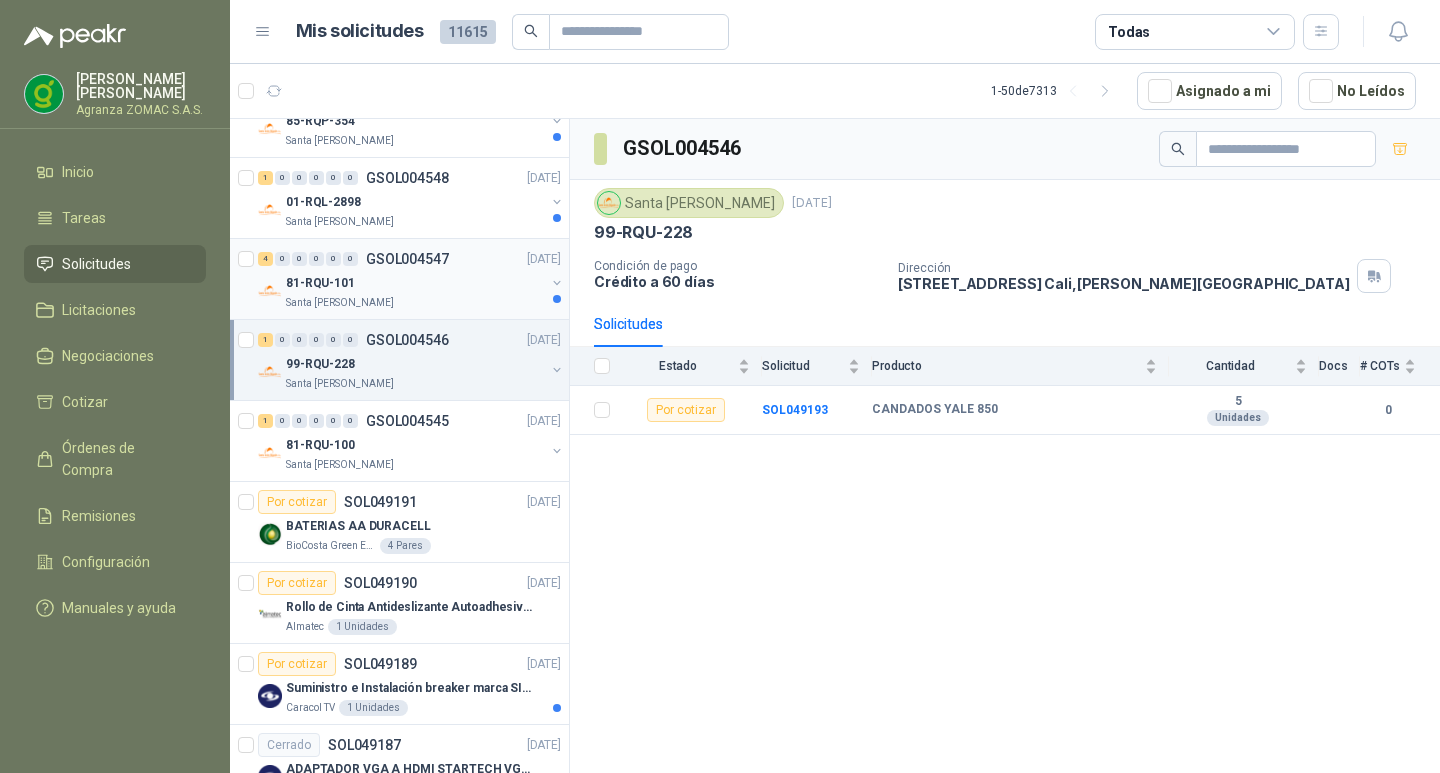 click on "81-RQU-101" at bounding box center (415, 283) 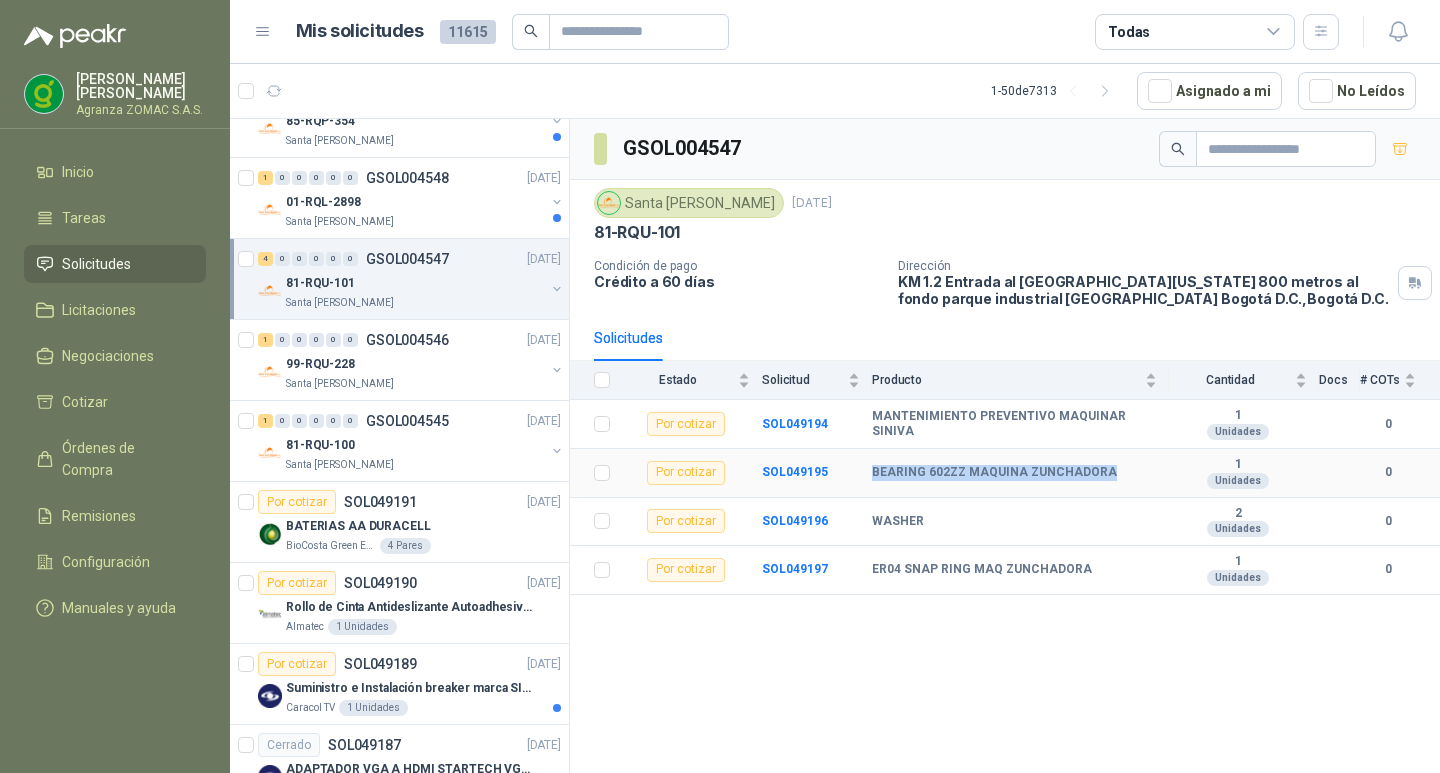 drag, startPoint x: 1103, startPoint y: 473, endPoint x: 865, endPoint y: 478, distance: 238.05252 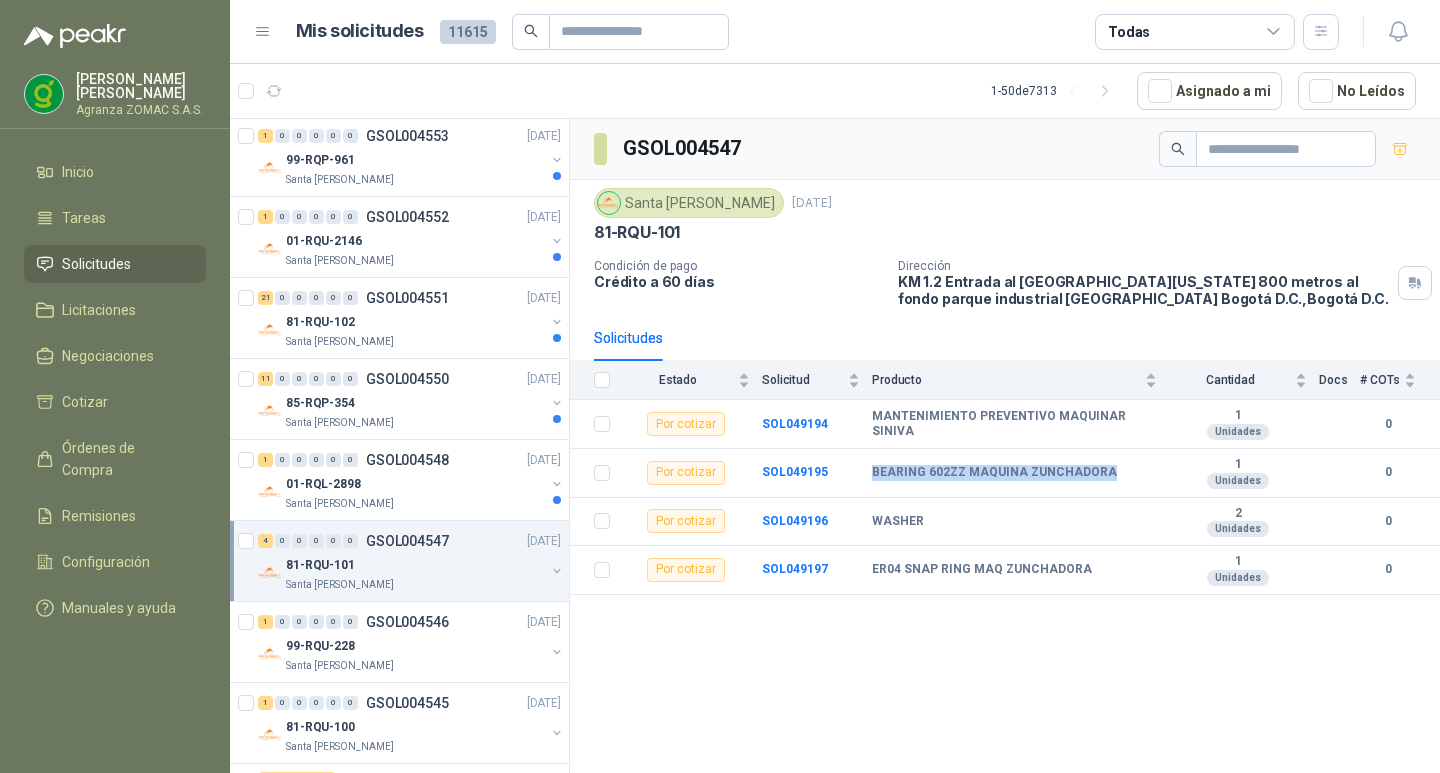 scroll, scrollTop: 1200, scrollLeft: 0, axis: vertical 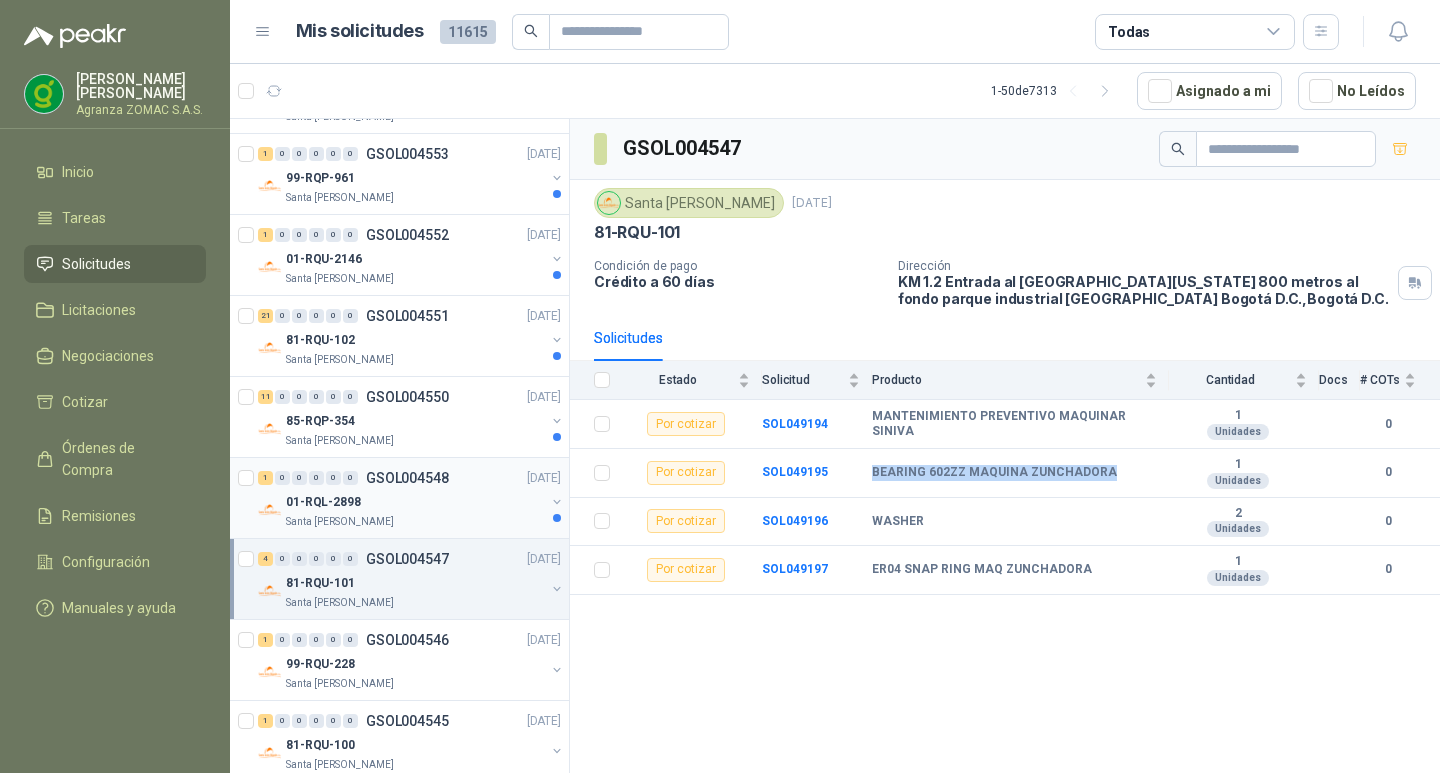 click on "GSOL004548" at bounding box center (407, 478) 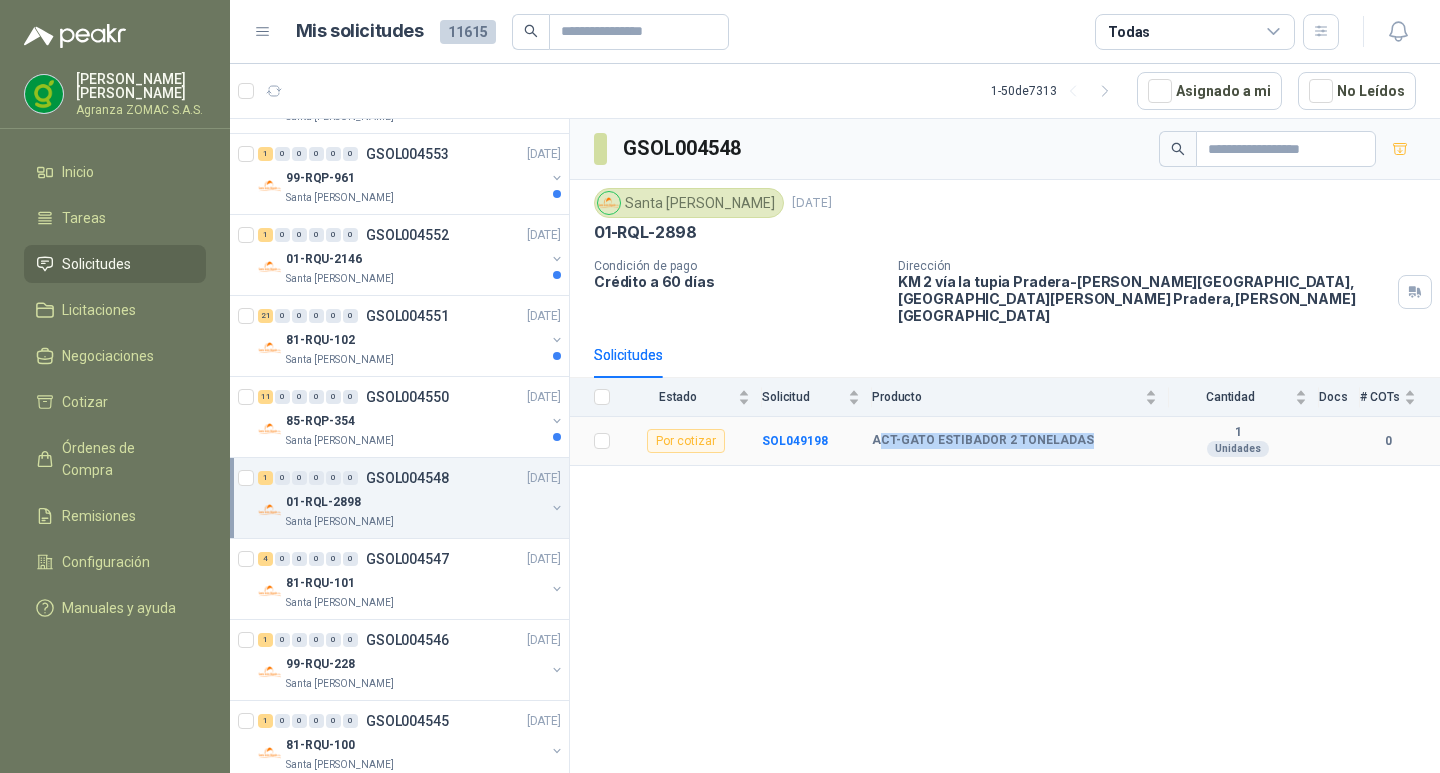 drag, startPoint x: 1076, startPoint y: 419, endPoint x: 877, endPoint y: 417, distance: 199.01006 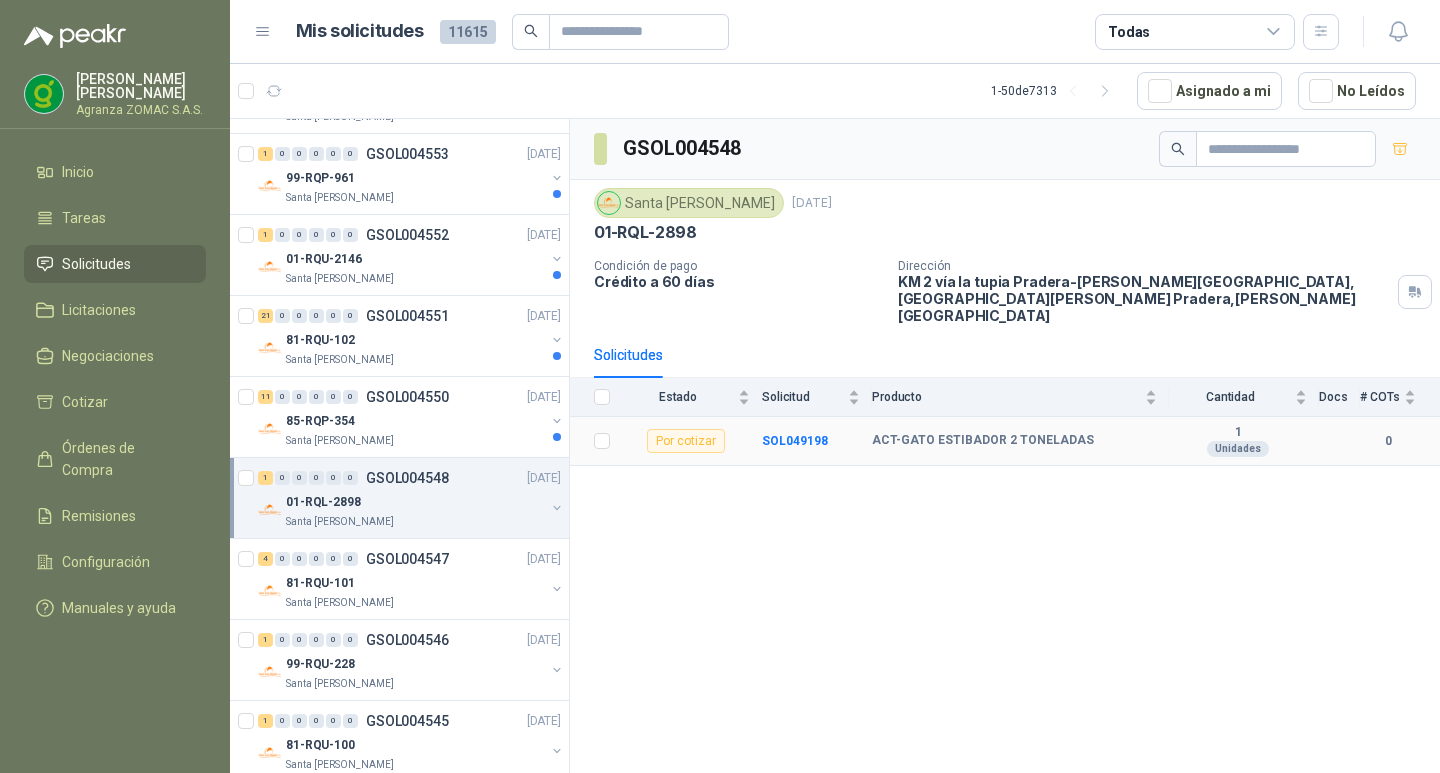 click on "ACT-GATO ESTIBADOR 2 TONELADAS" at bounding box center (983, 441) 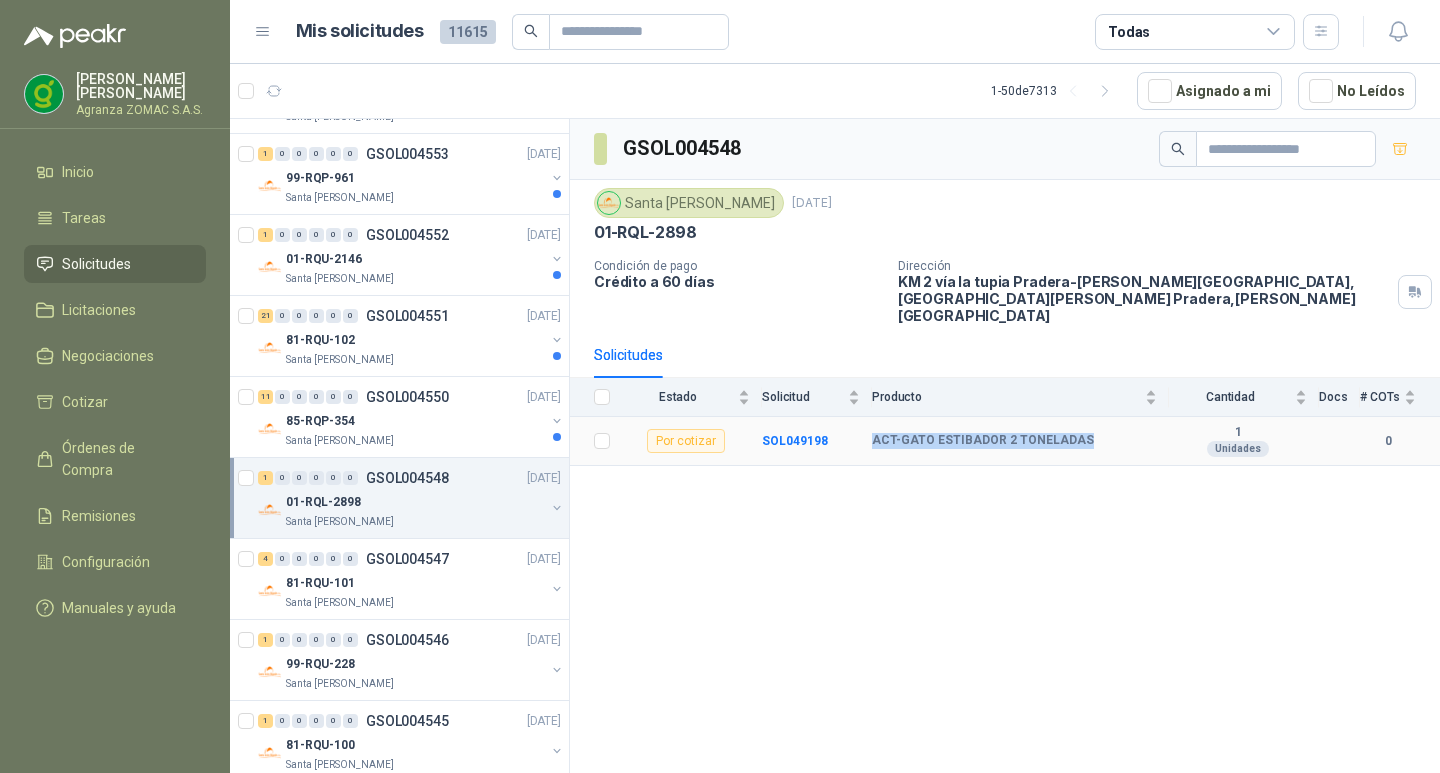 drag, startPoint x: 874, startPoint y: 423, endPoint x: 1077, endPoint y: 441, distance: 203.79646 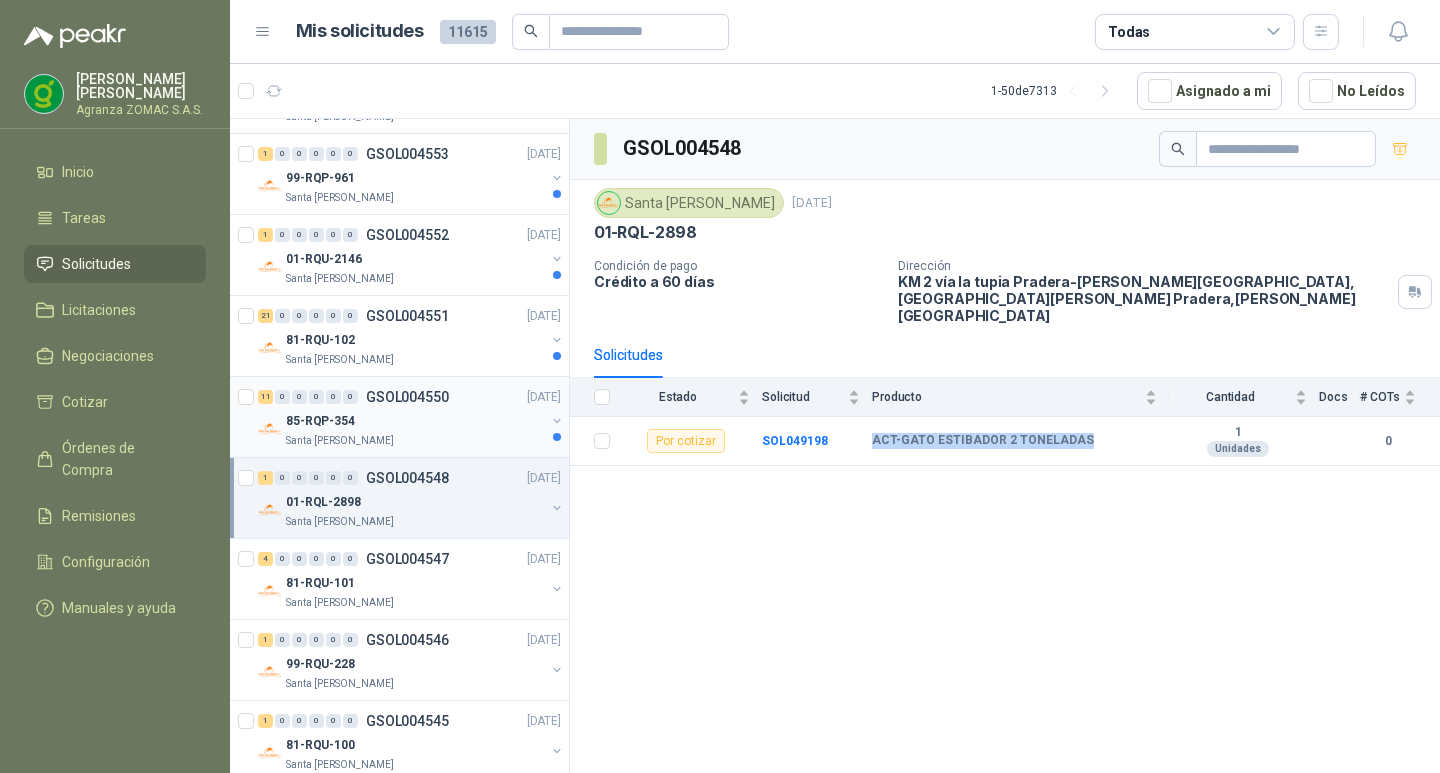 click on "Santa [PERSON_NAME]" at bounding box center [415, 441] 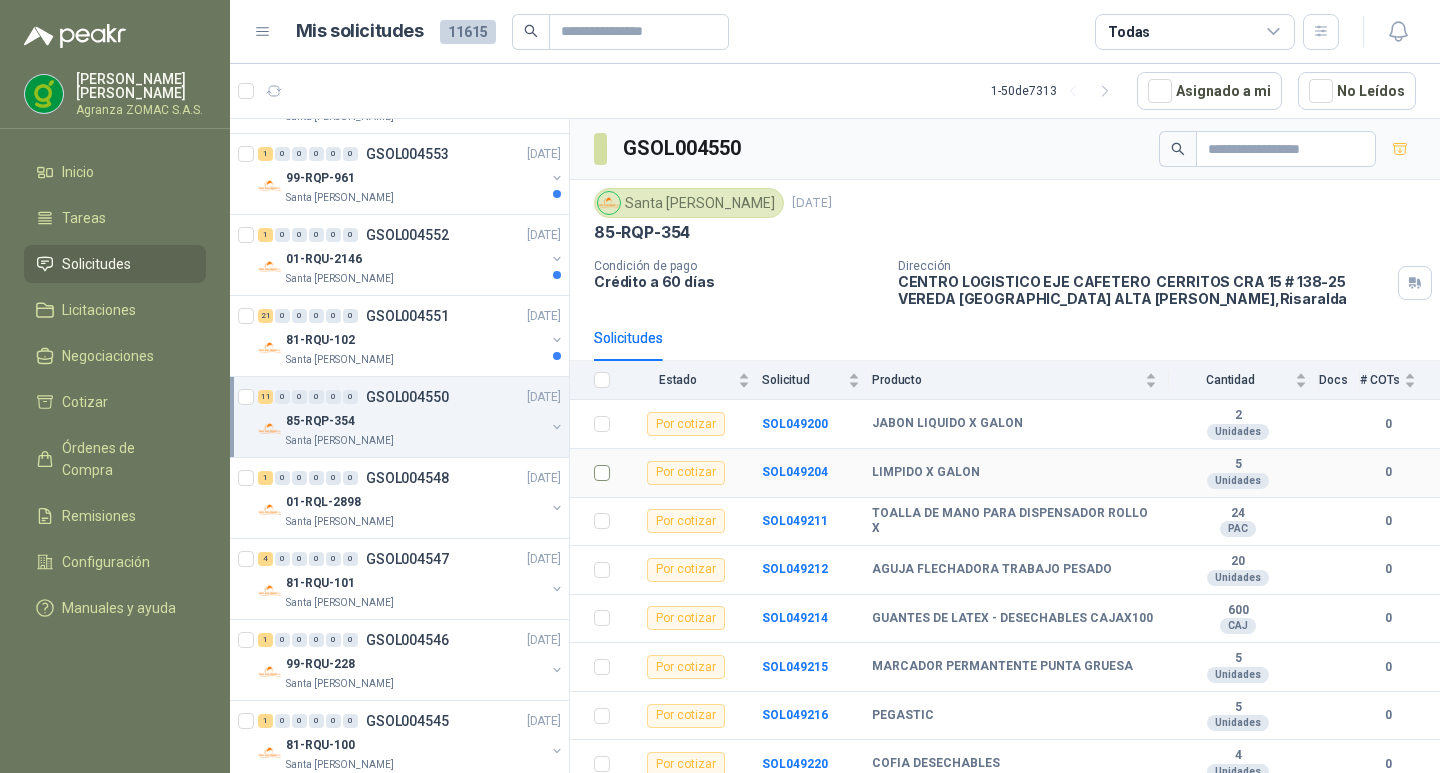 scroll, scrollTop: 100, scrollLeft: 0, axis: vertical 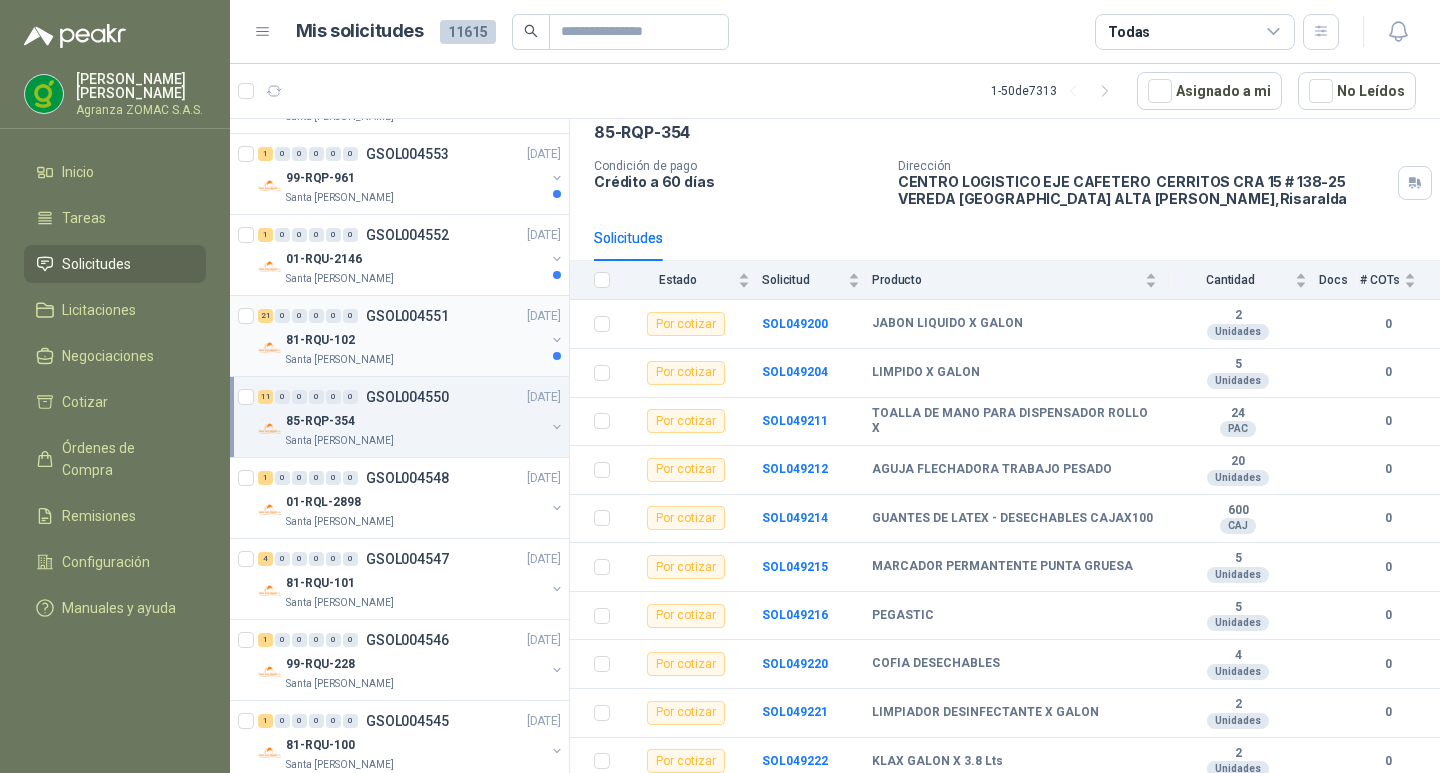 click on "81-RQU-102" at bounding box center (415, 340) 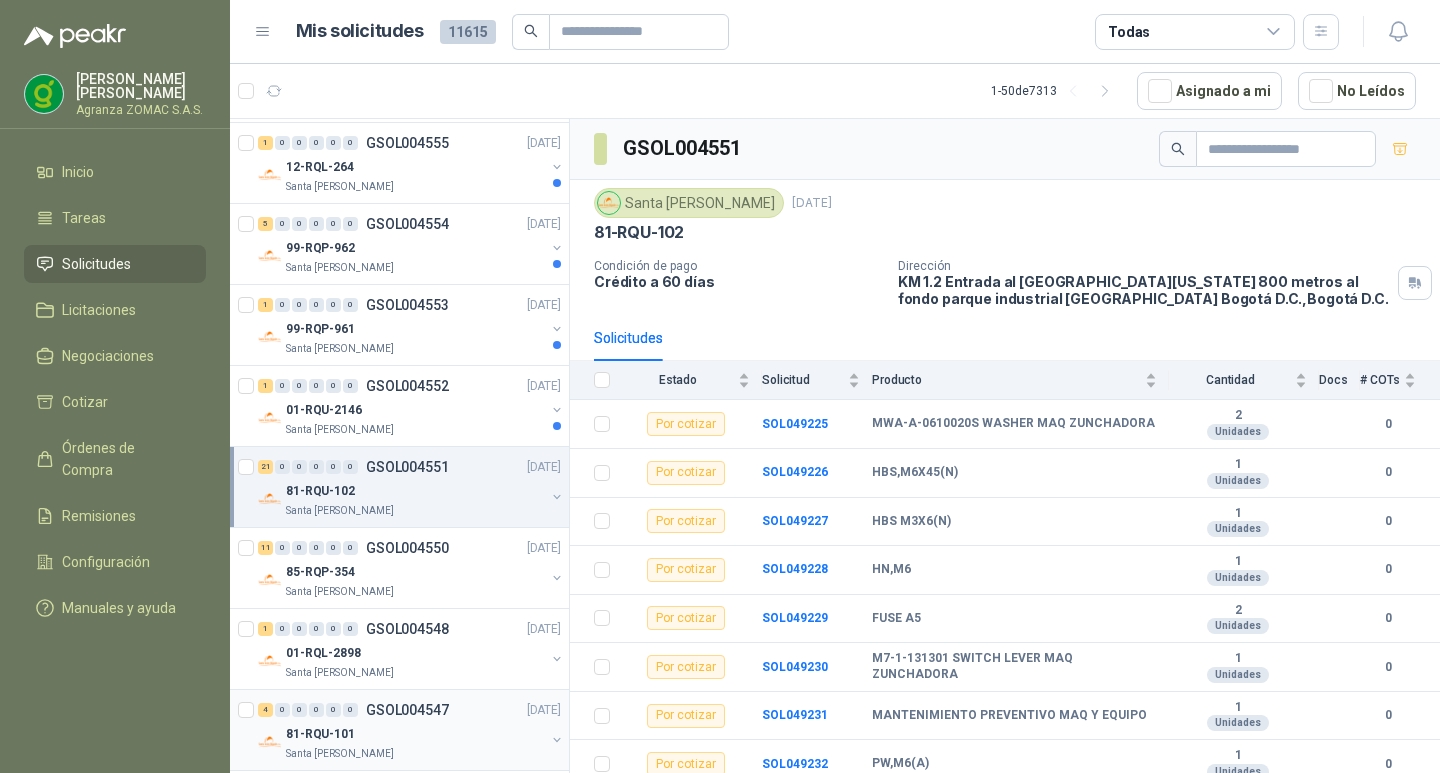 scroll, scrollTop: 1000, scrollLeft: 0, axis: vertical 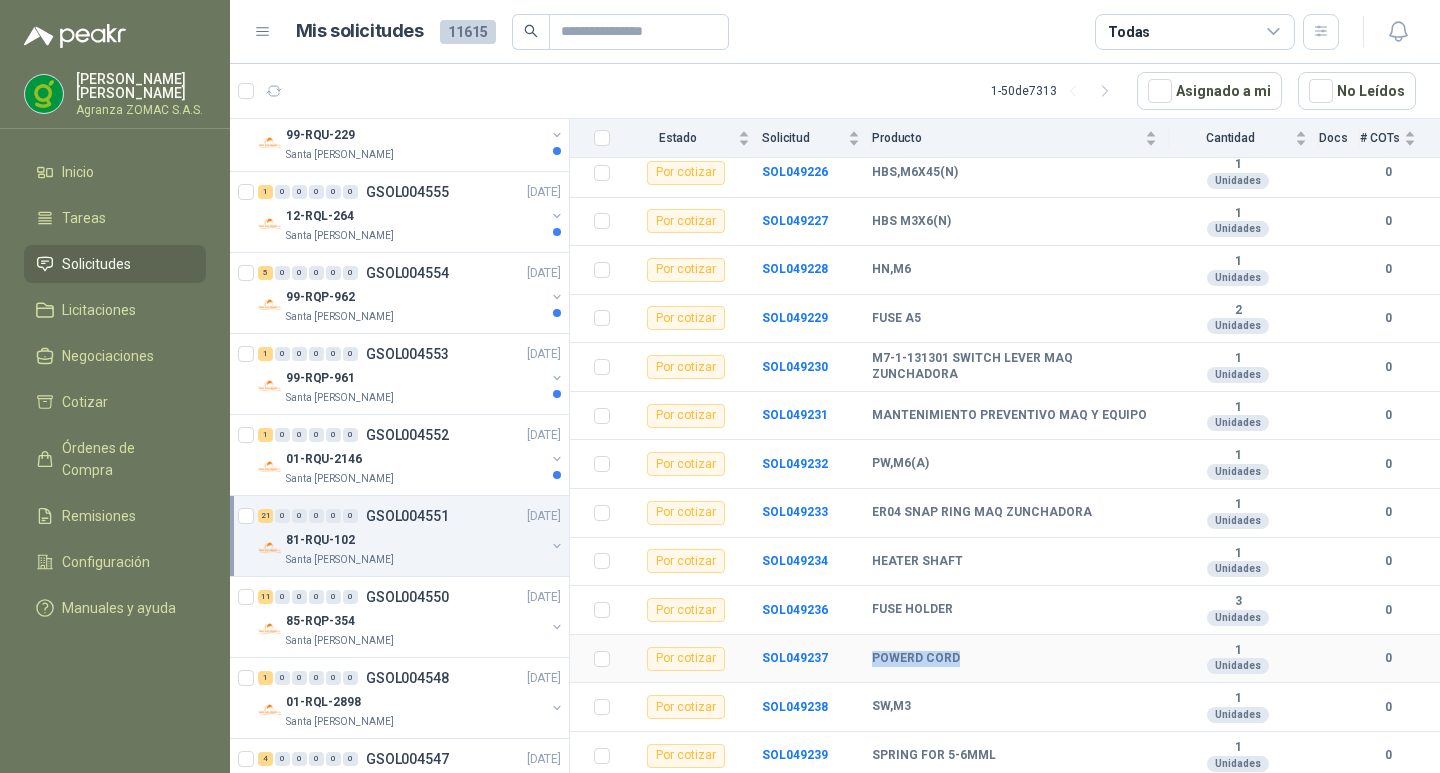 drag, startPoint x: 957, startPoint y: 656, endPoint x: 861, endPoint y: 659, distance: 96.04687 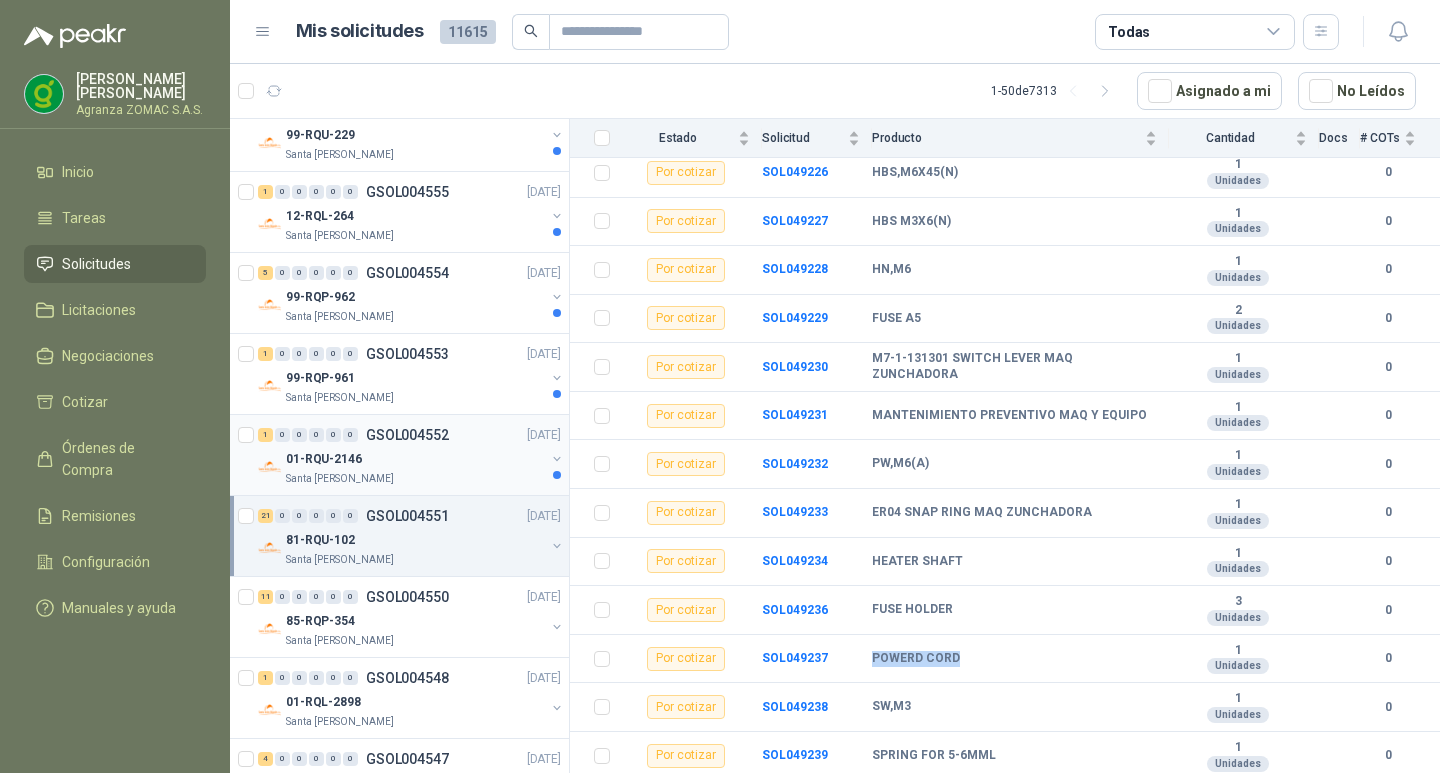 click on "01-RQU-2146" at bounding box center [415, 459] 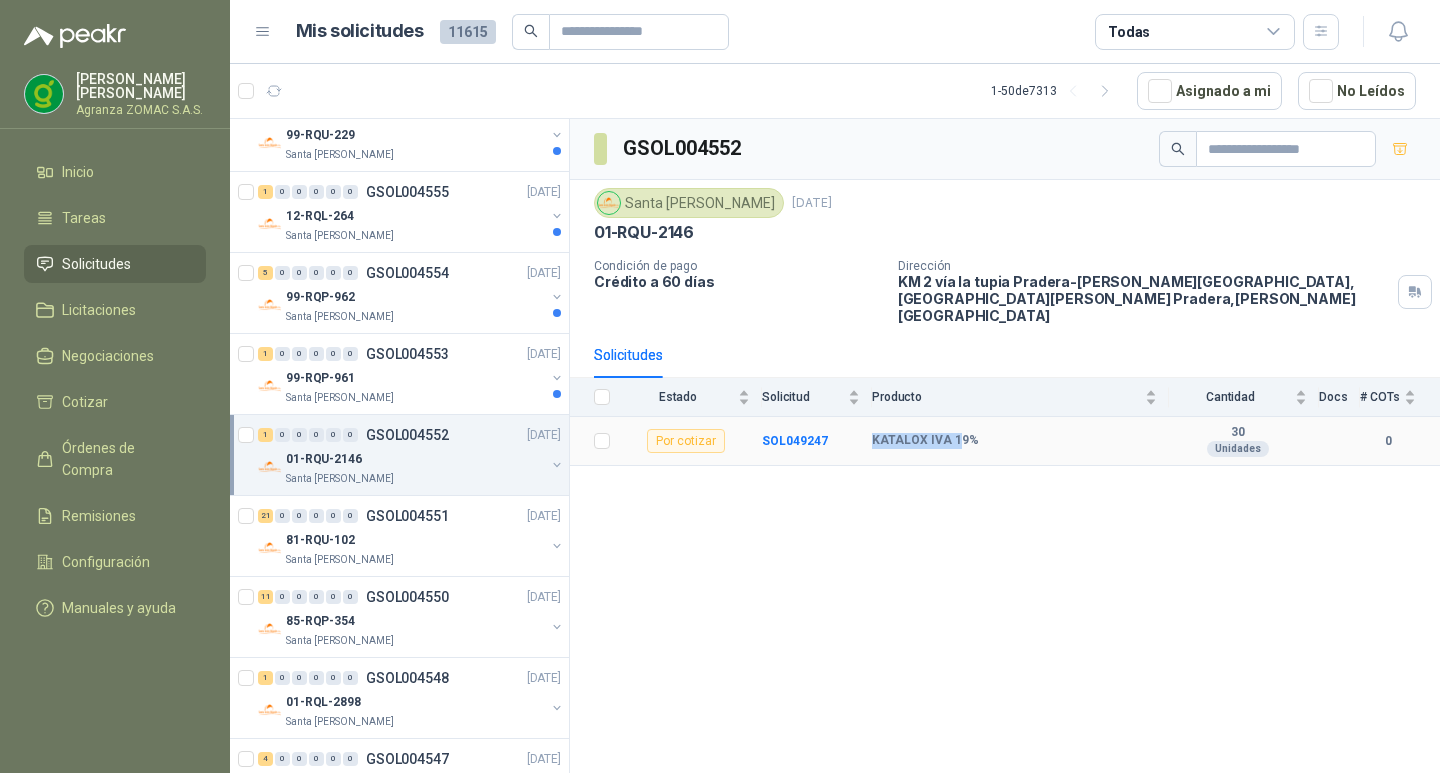 drag, startPoint x: 909, startPoint y: 432, endPoint x: 851, endPoint y: 432, distance: 58 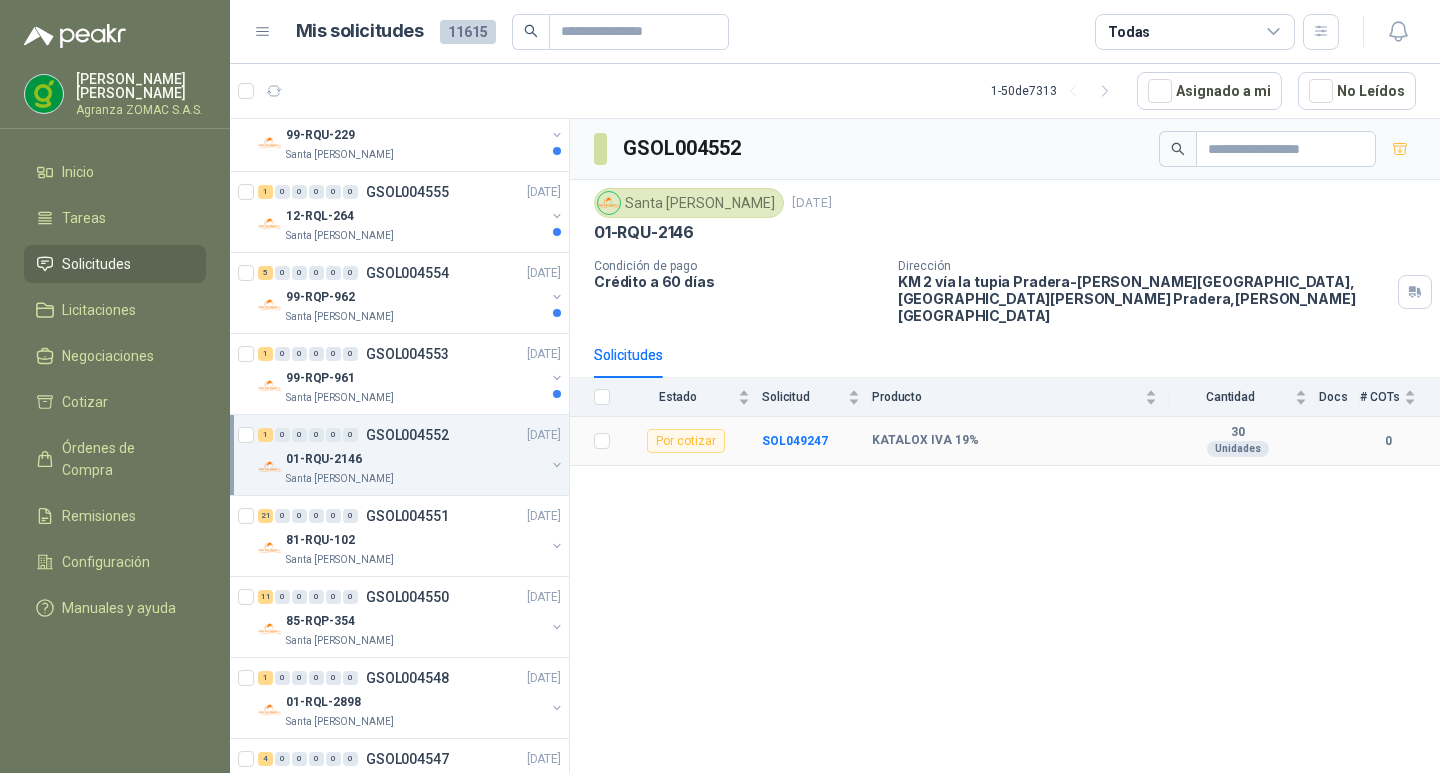 click on "KATALOX IVA 19%" at bounding box center (1014, 441) 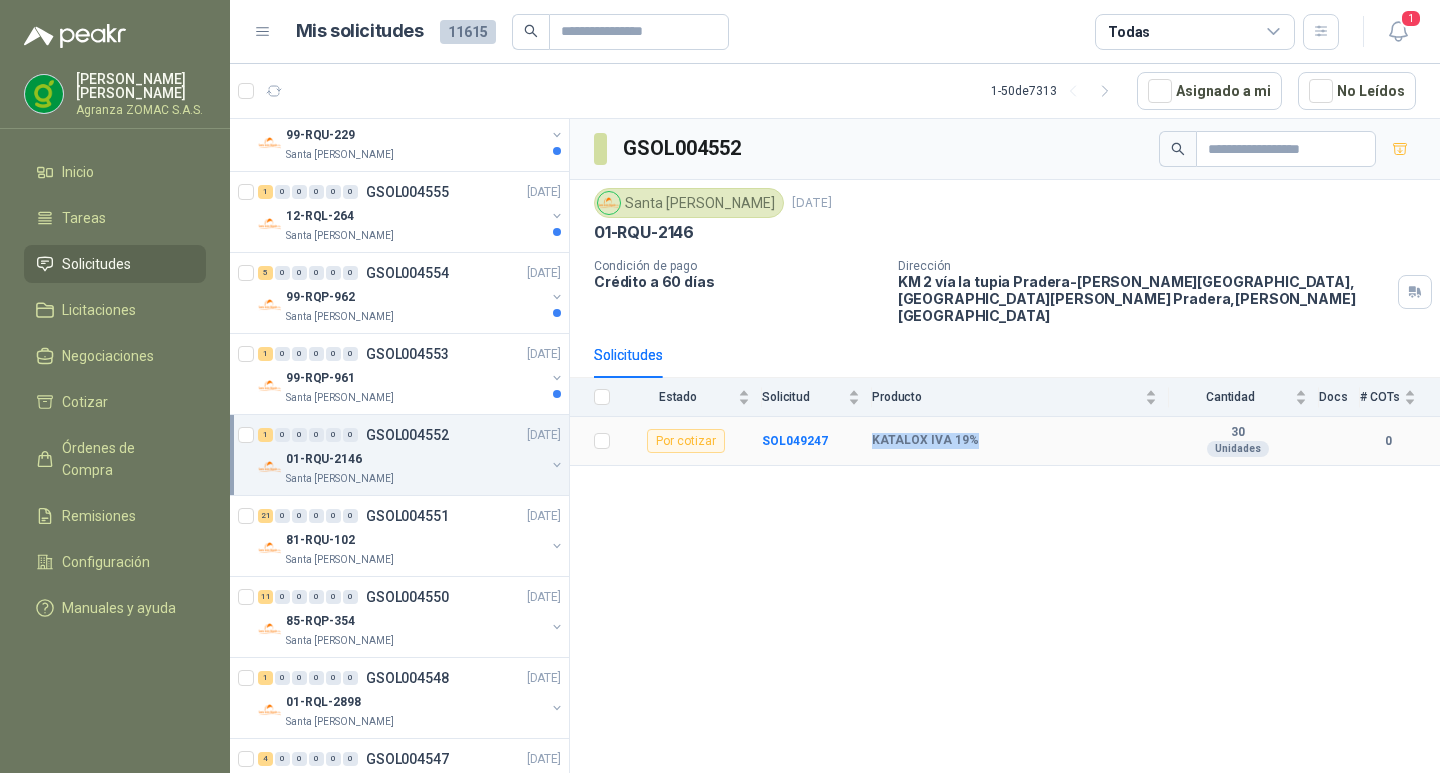 drag, startPoint x: 974, startPoint y: 417, endPoint x: 869, endPoint y: 434, distance: 106.36729 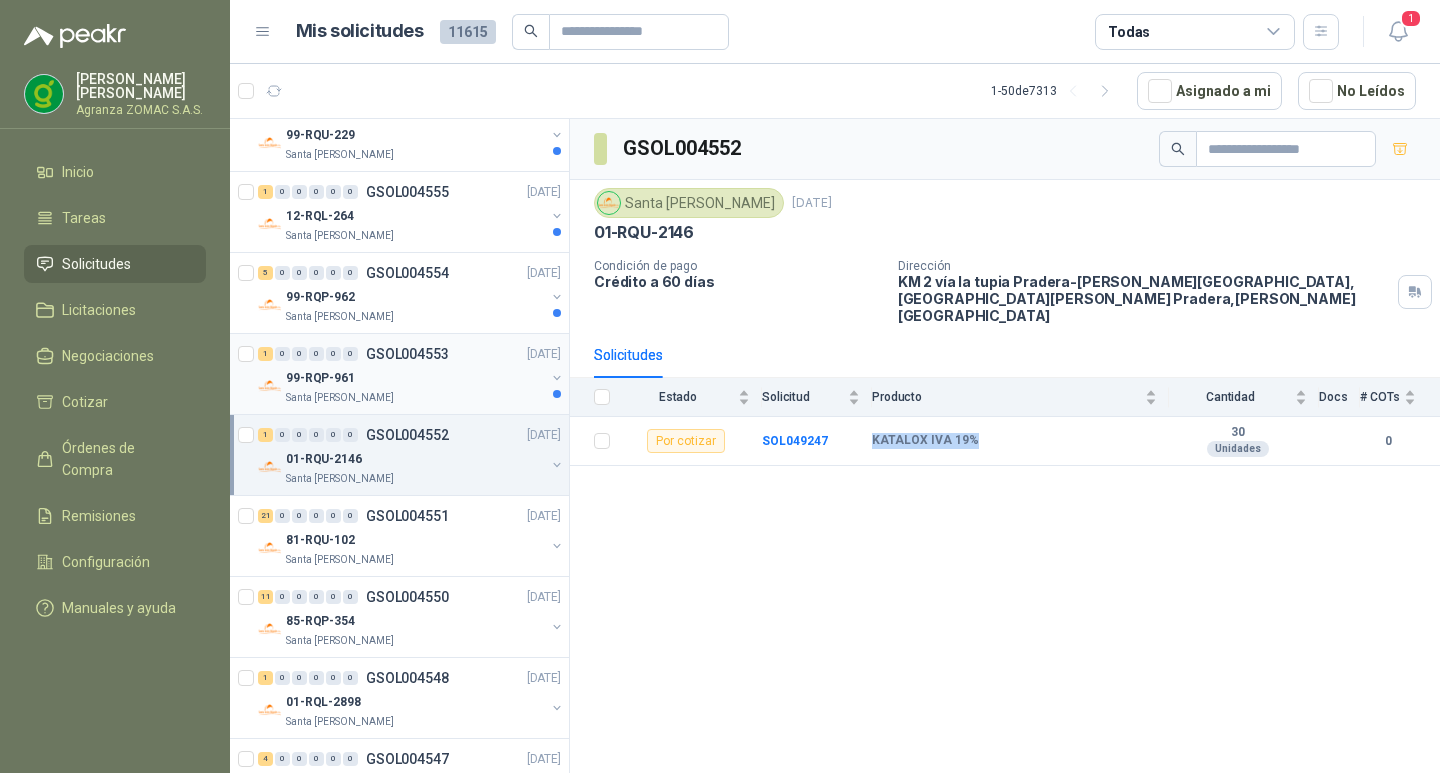 click on "99-RQP-961" at bounding box center (415, 378) 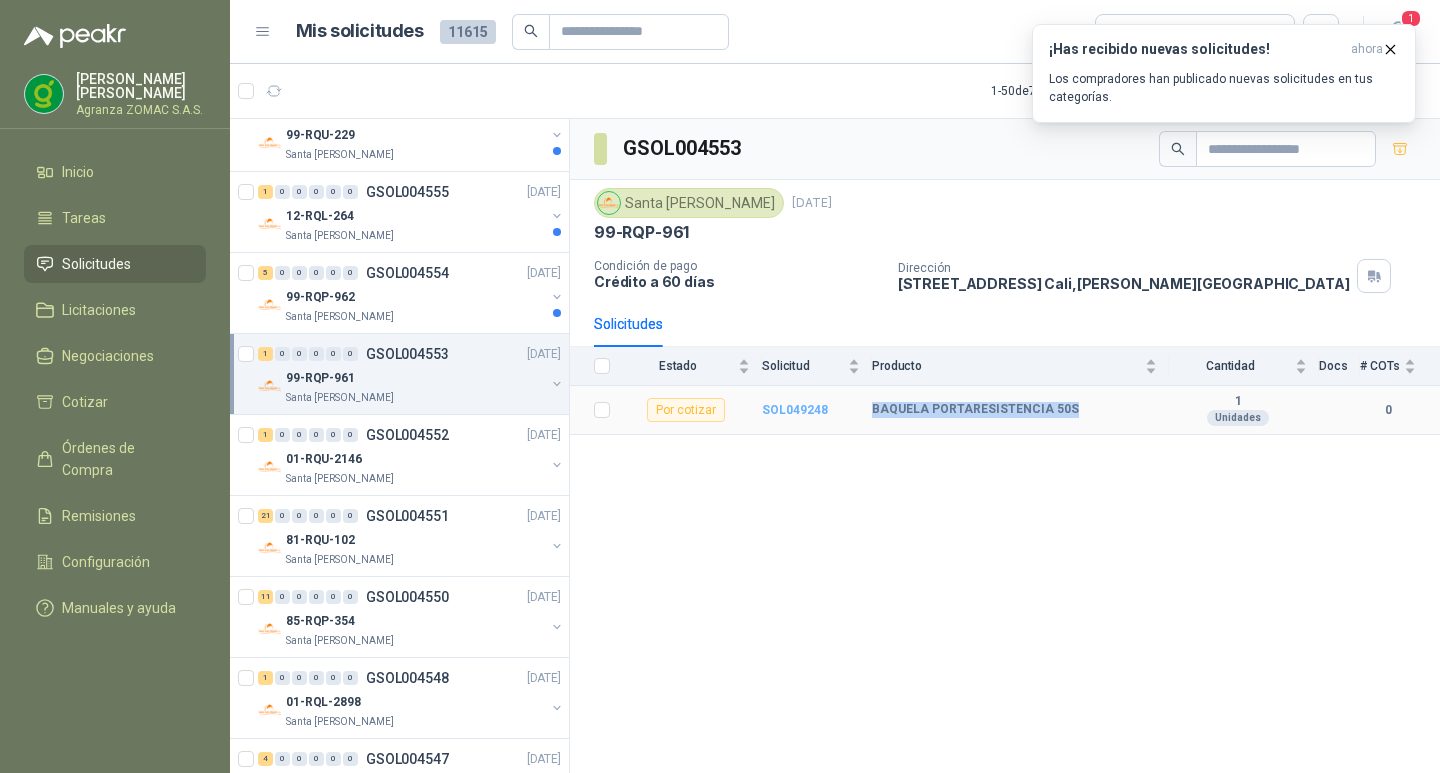 drag, startPoint x: 1062, startPoint y: 409, endPoint x: 825, endPoint y: 409, distance: 237 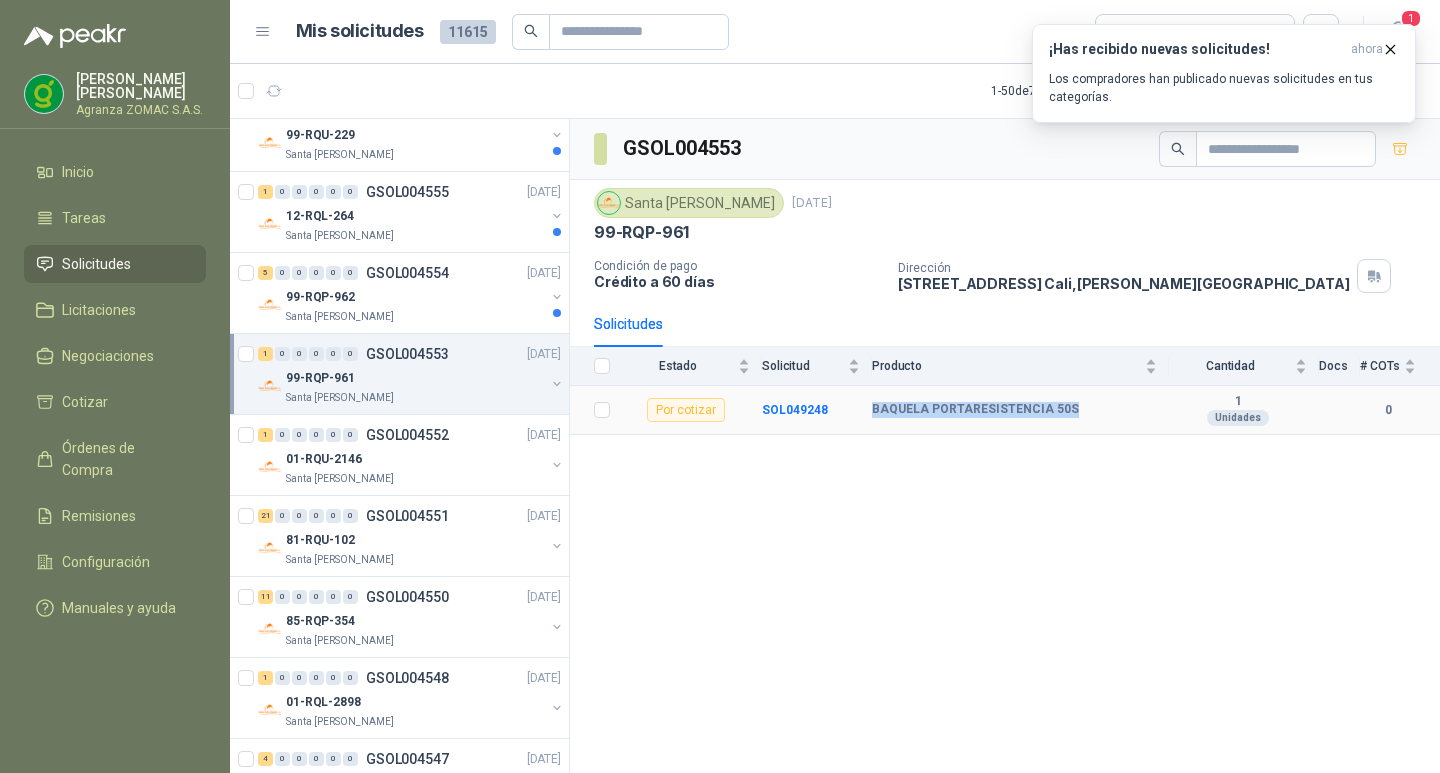 copy on "BAQUELA PORTARESISTENCIA 50S" 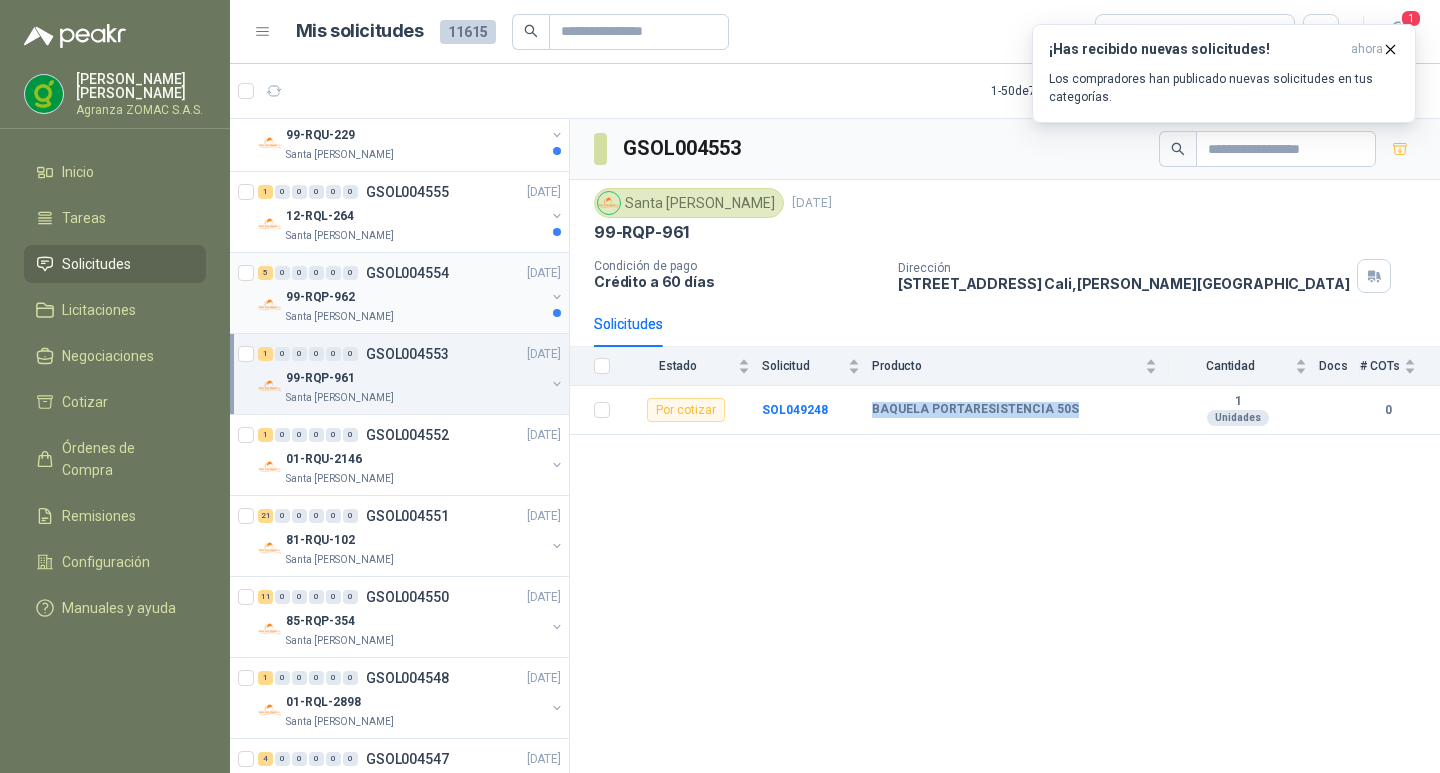 click on "99-RQP-962" at bounding box center [415, 297] 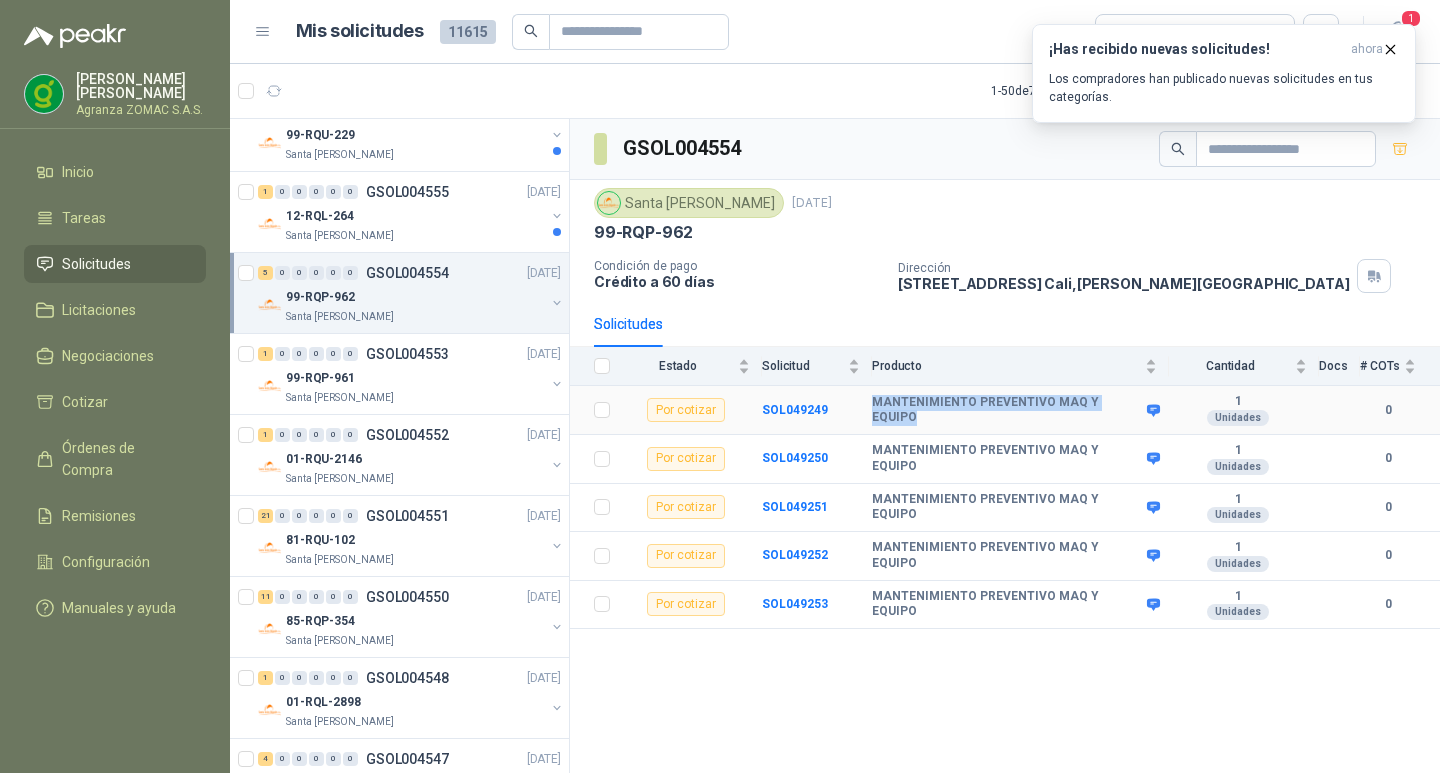 drag, startPoint x: 1128, startPoint y: 405, endPoint x: 877, endPoint y: 410, distance: 251.04979 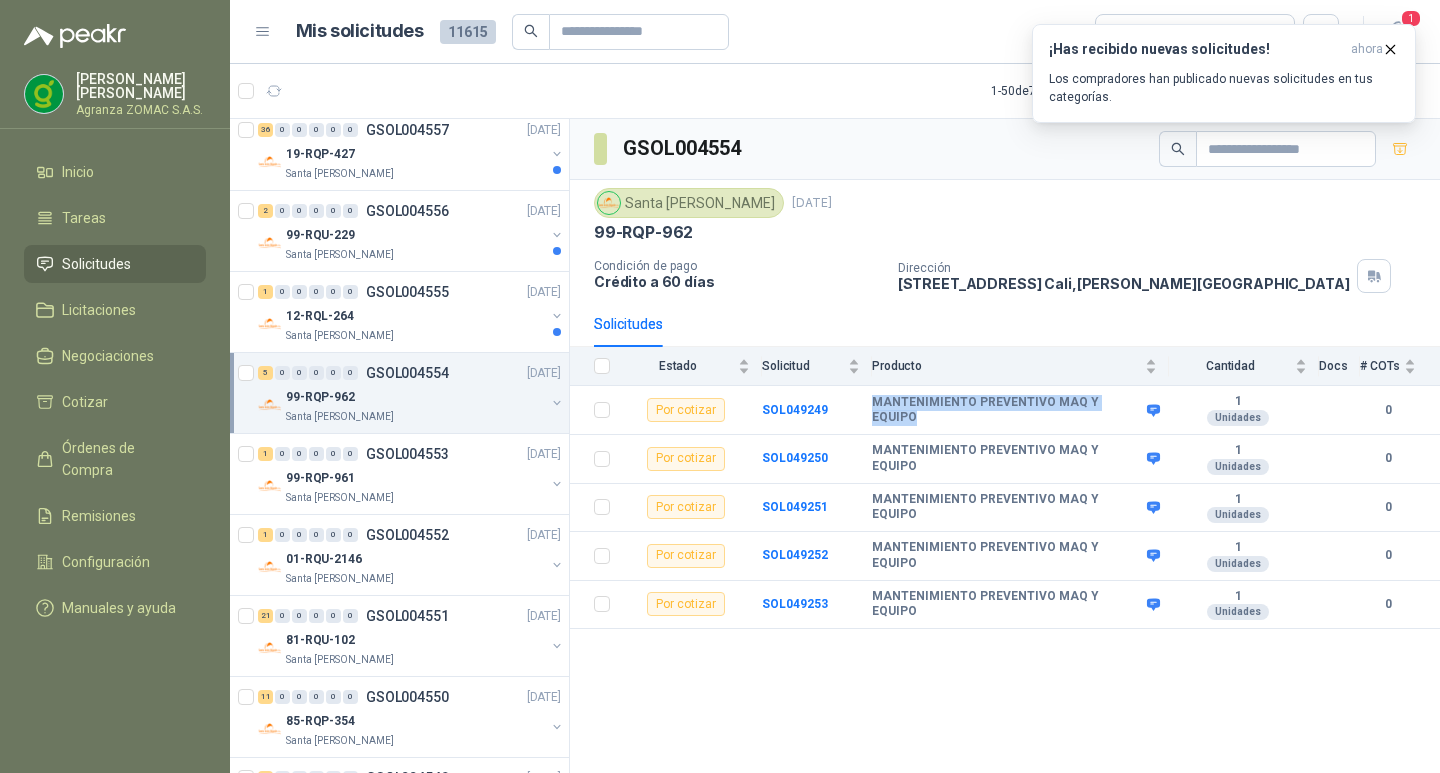 scroll, scrollTop: 800, scrollLeft: 0, axis: vertical 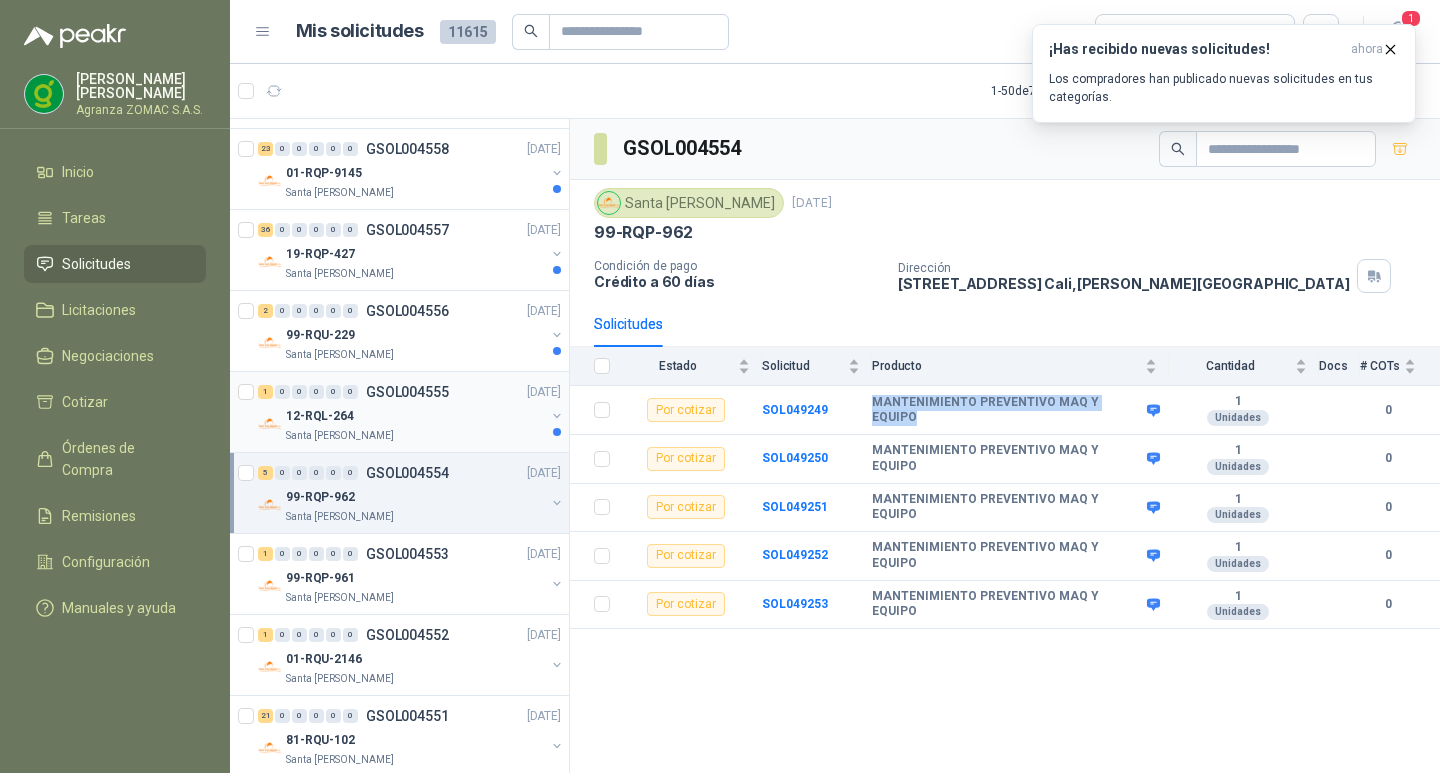 click on "12-RQL-264" at bounding box center [415, 416] 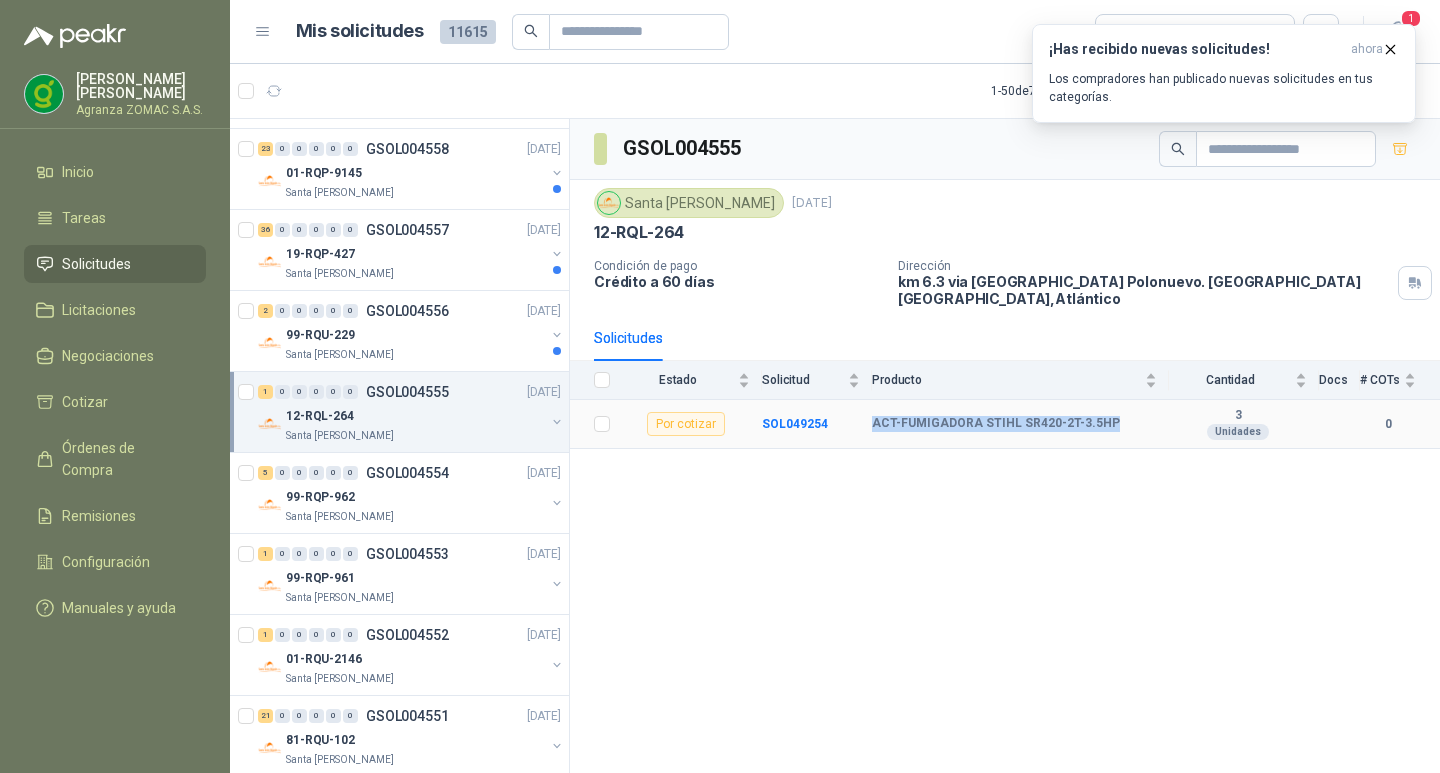 drag, startPoint x: 1102, startPoint y: 406, endPoint x: 873, endPoint y: 416, distance: 229.21823 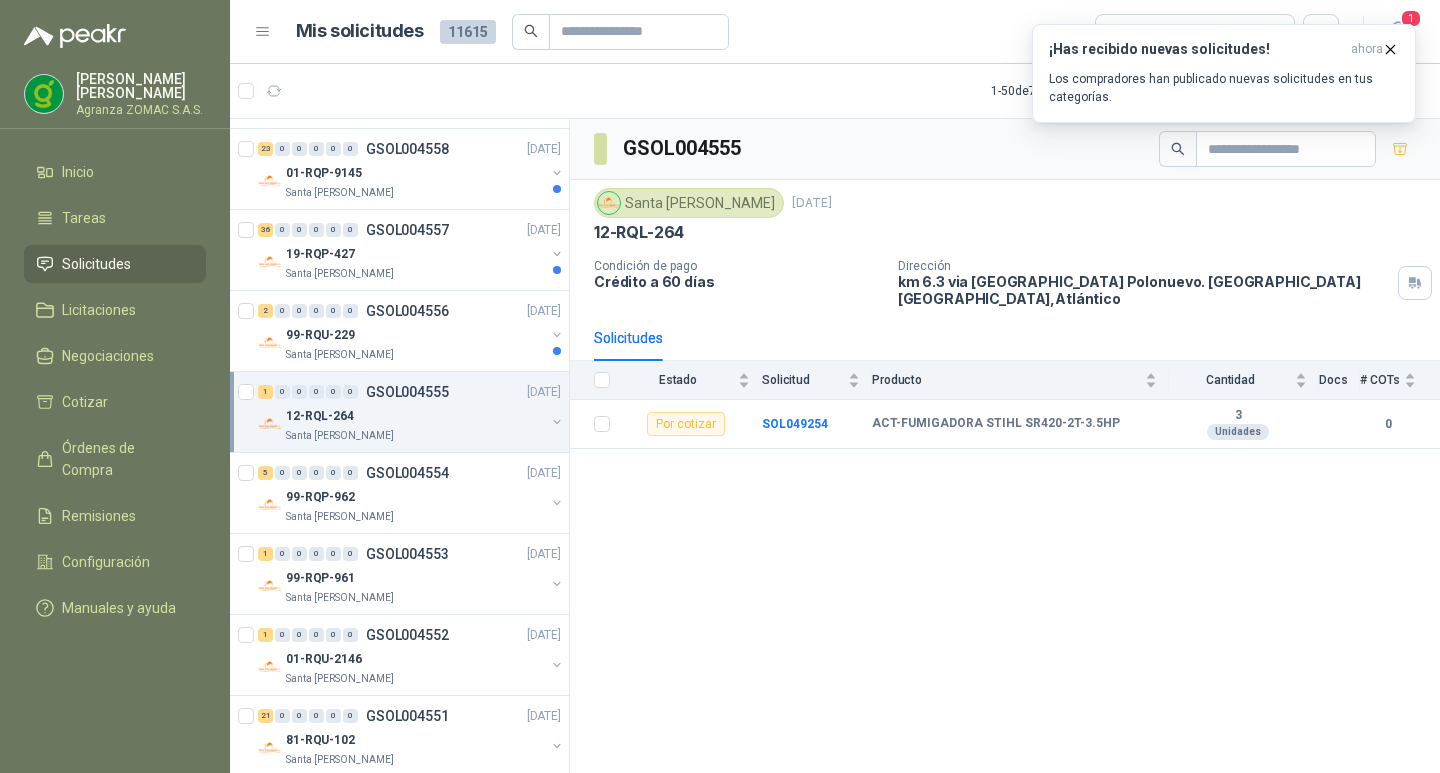 click on "GSOL004555   [GEOGRAPHIC_DATA][PERSON_NAME] [DATE]   12-RQL-264 Condición de pago Crédito a 60 días Dirección km 6.3 via campeche Polonuevo.  Baranoa     Barranquilla ,  Atlántico Solicitudes Estado Solicitud Producto Cantidad Docs # COTs Por cotizar SOL049254 ACT-FUMIGADORA STIHL SR420-2T-3.5HP 3 Unidades 0" at bounding box center (1005, 449) 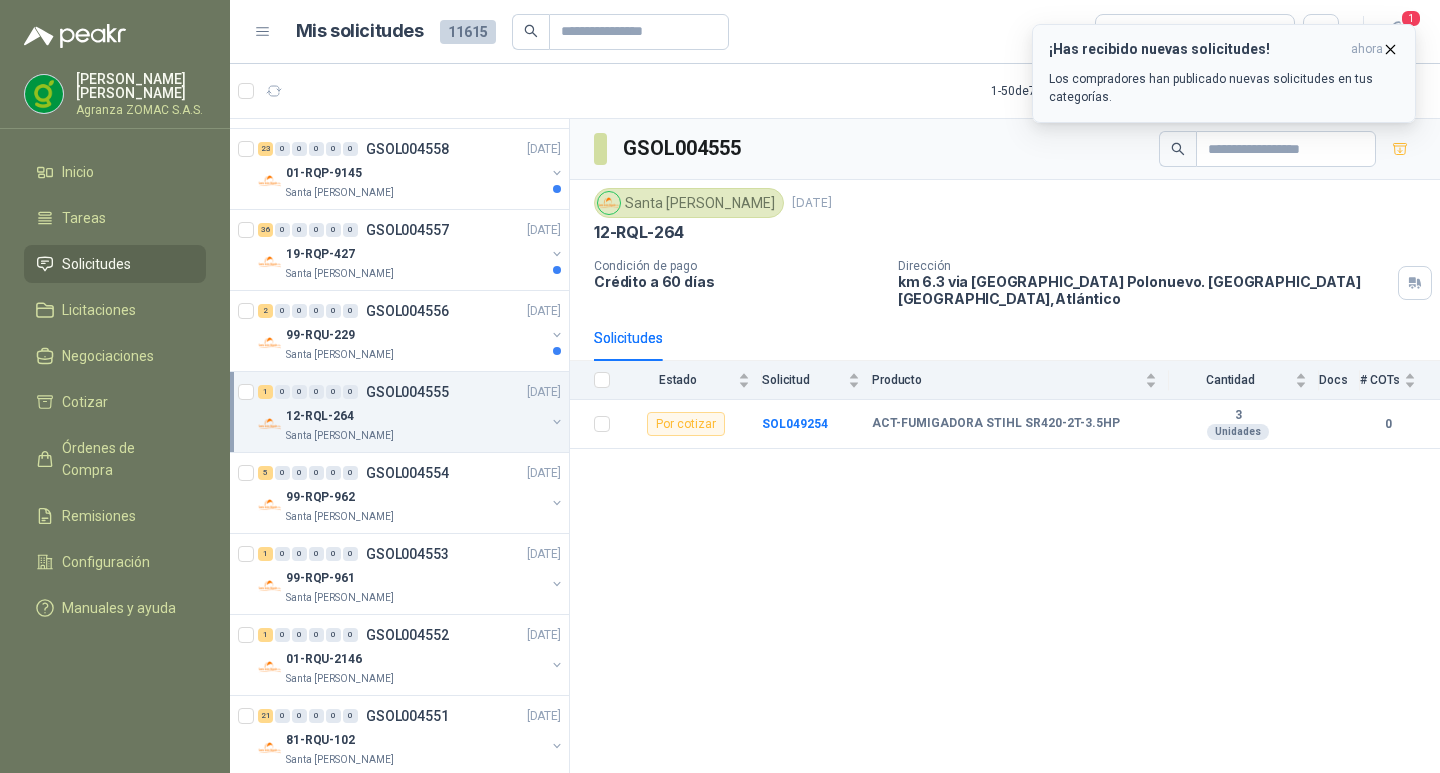 click 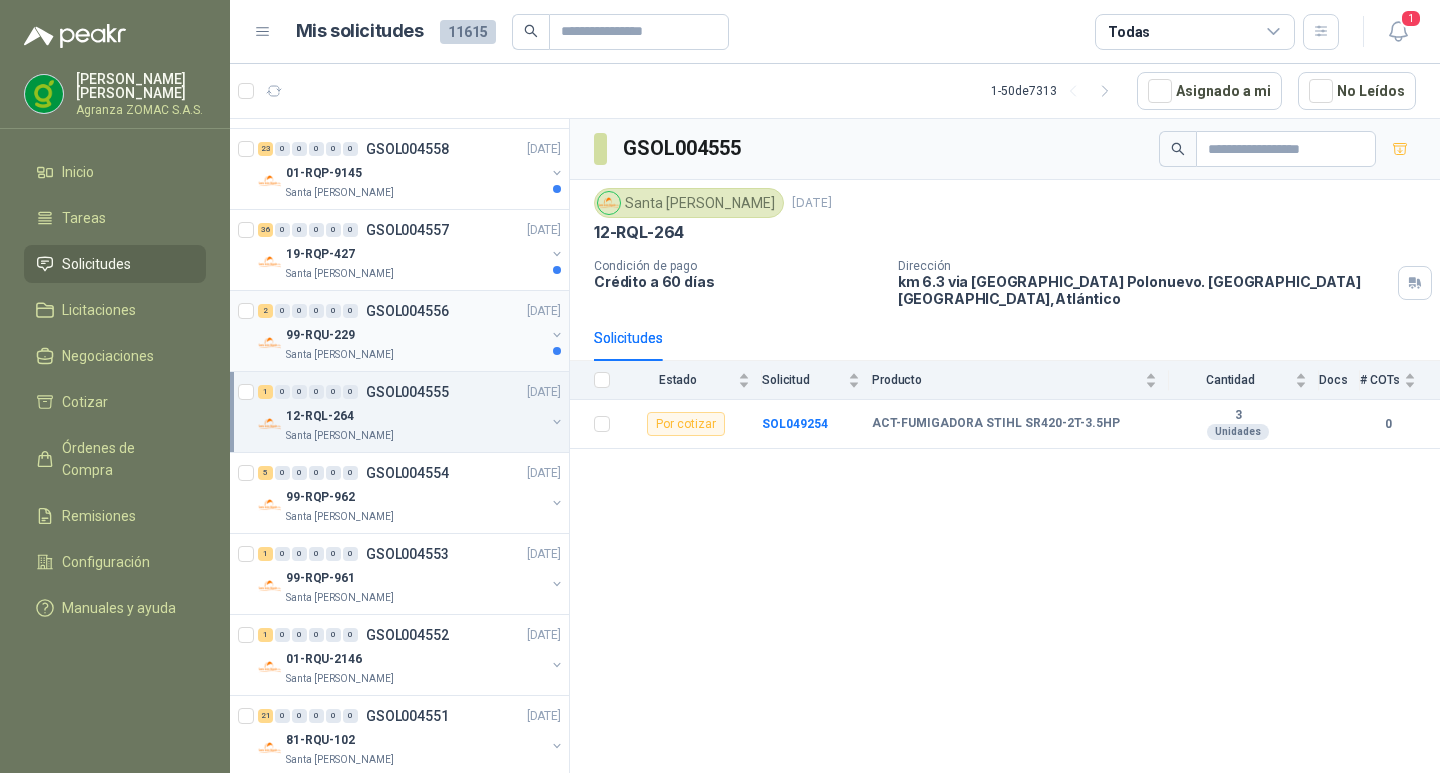 click on "Santa [PERSON_NAME]" at bounding box center (415, 355) 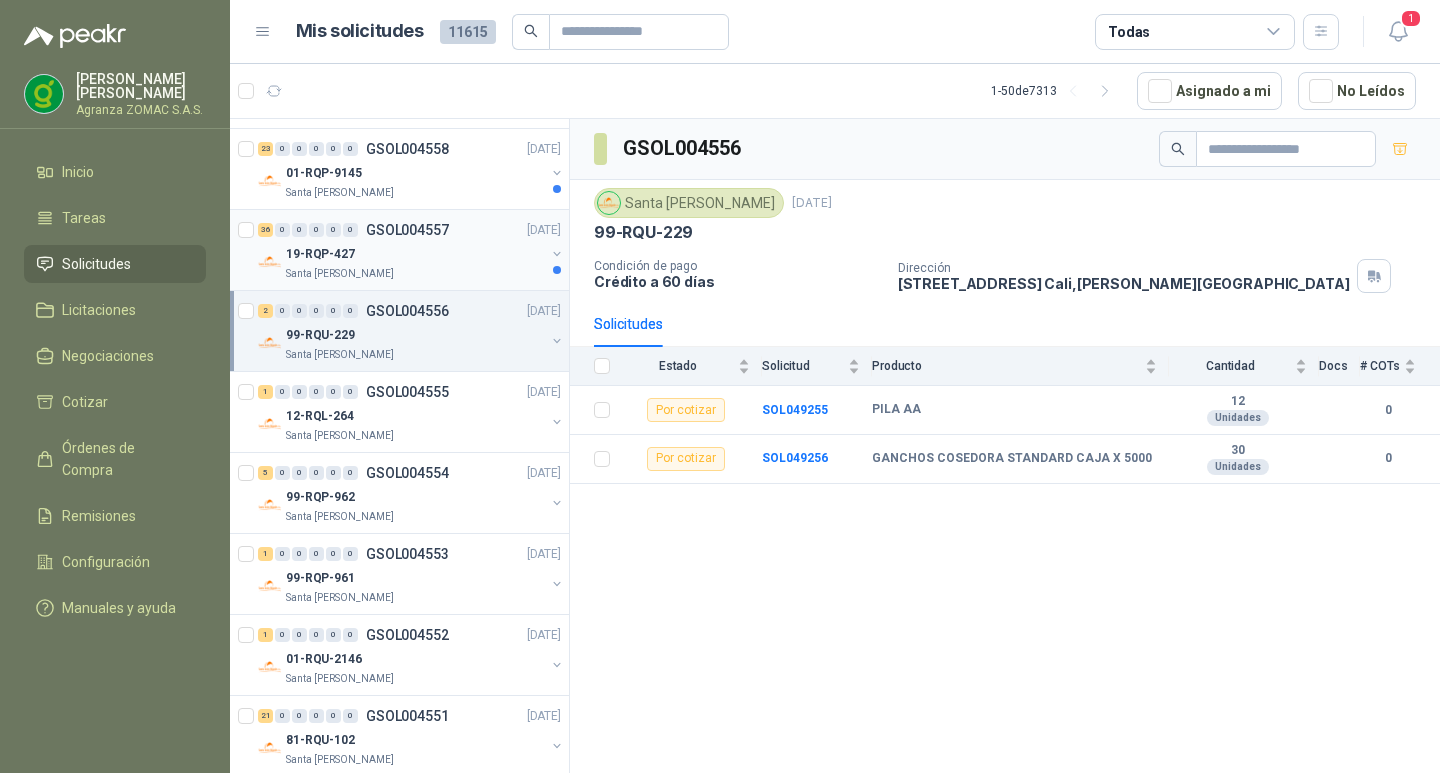 click on "19-RQP-427" at bounding box center [415, 254] 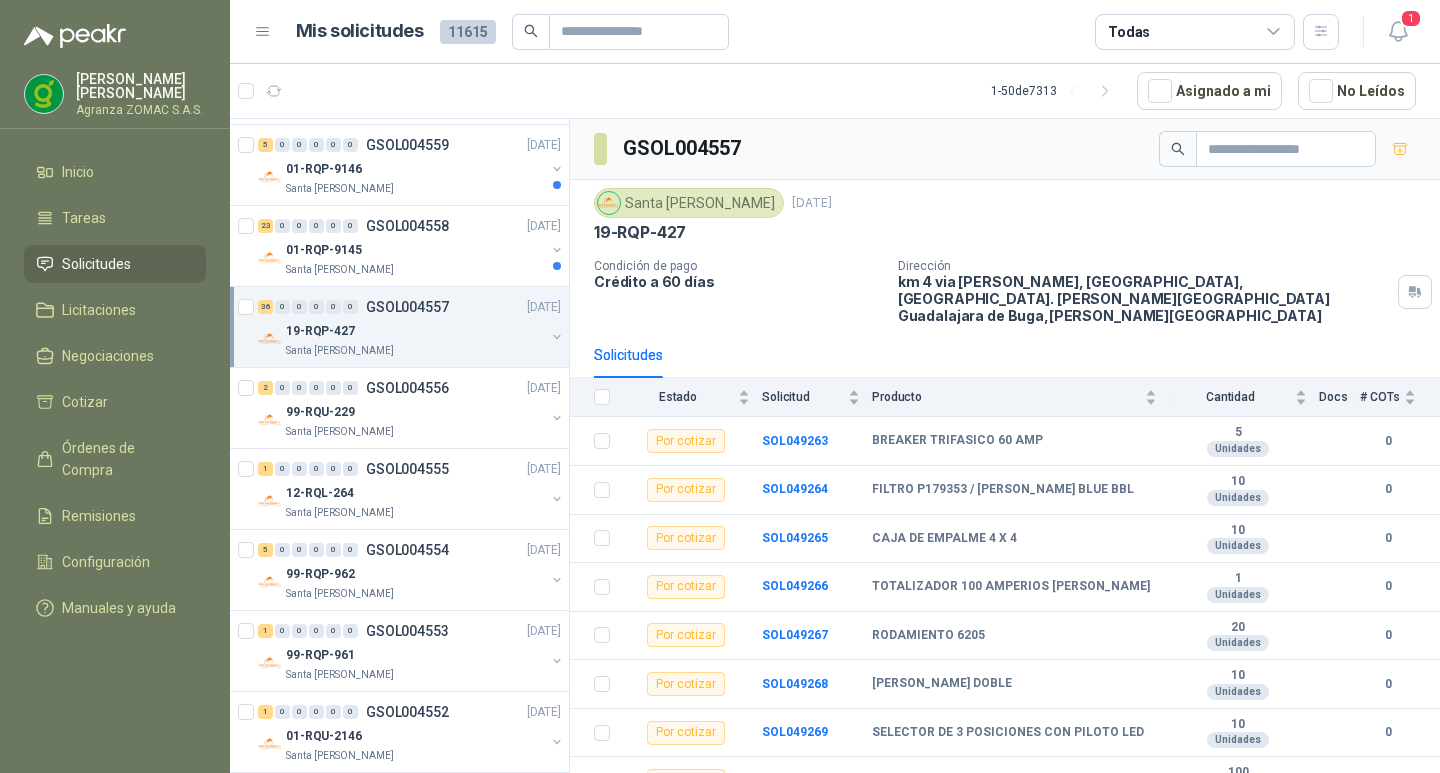 scroll, scrollTop: 700, scrollLeft: 0, axis: vertical 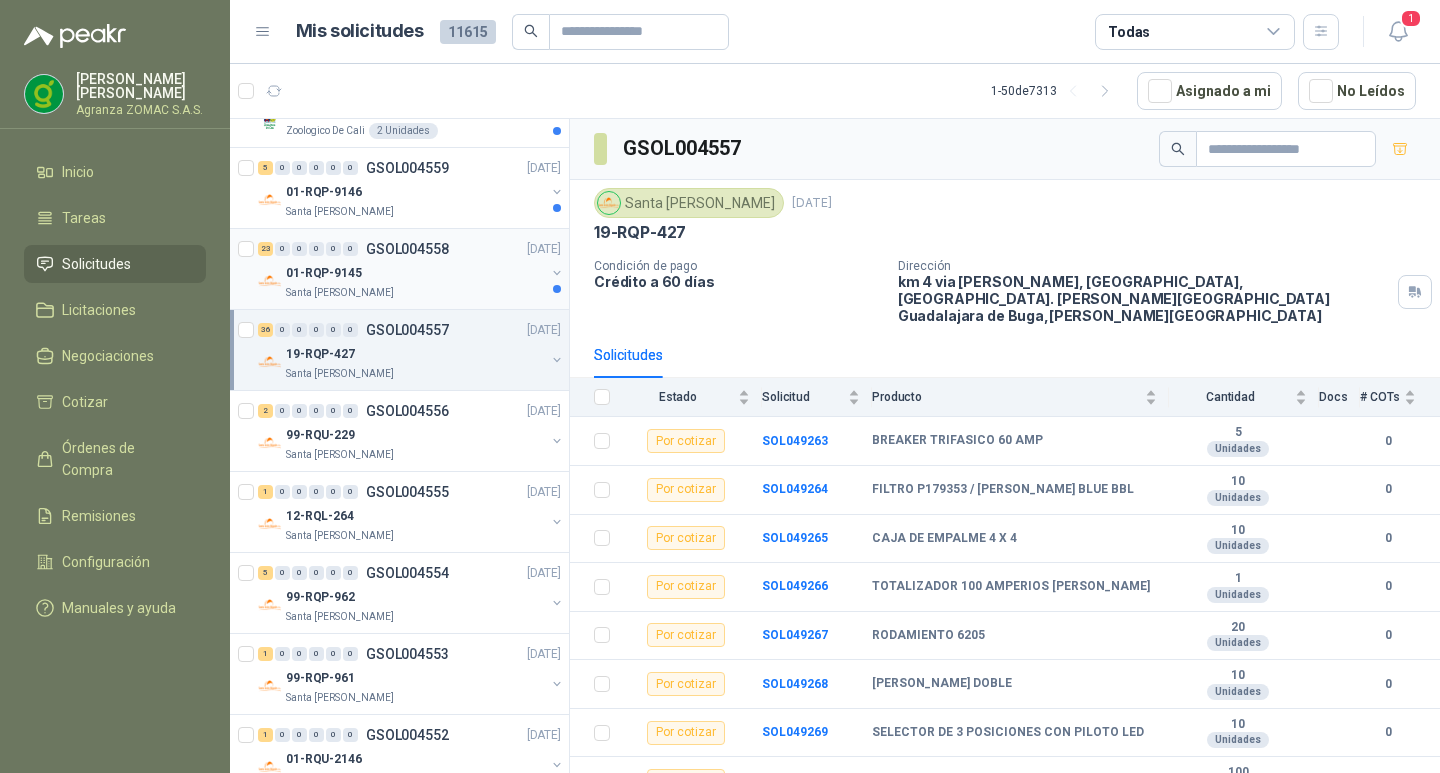 click on "01-RQP-9145" at bounding box center [415, 273] 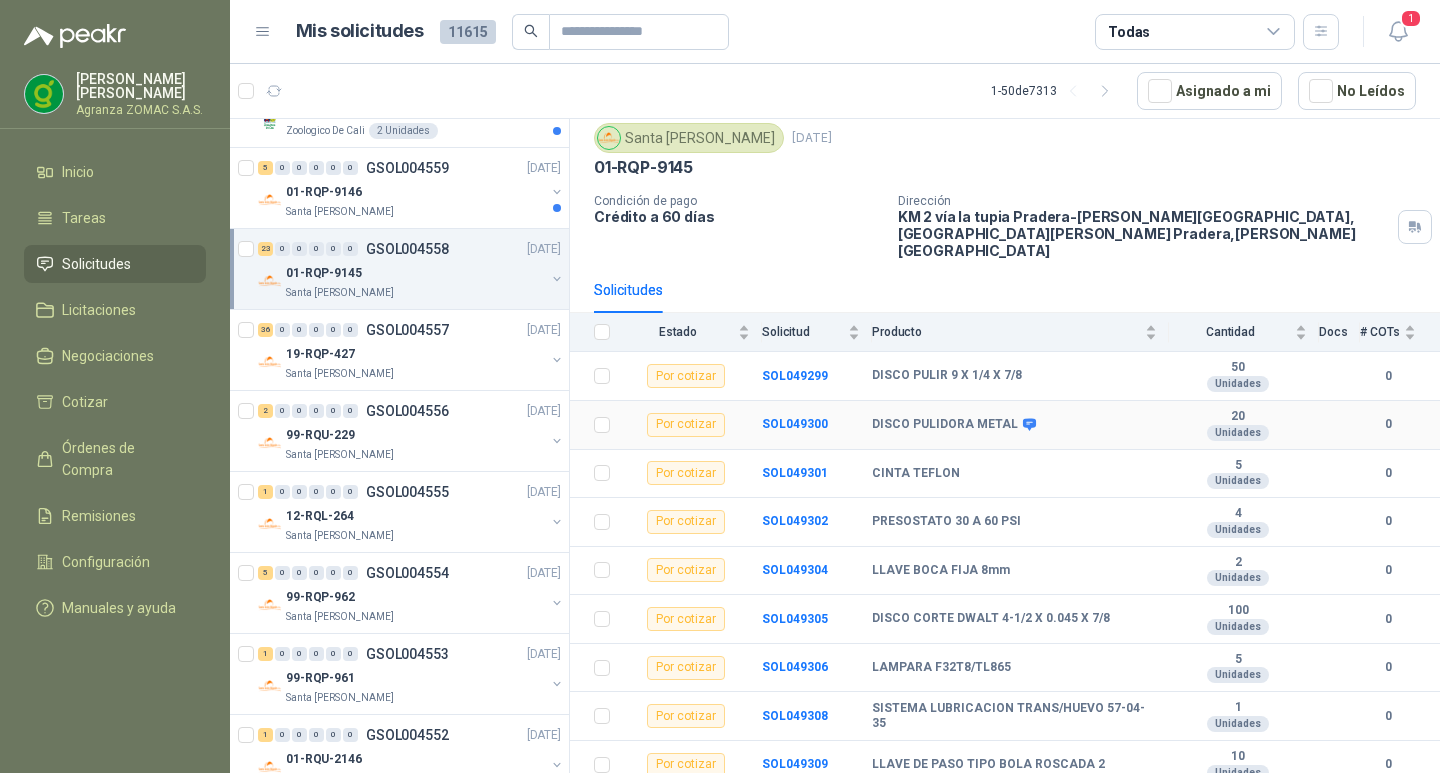 scroll, scrollTop: 100, scrollLeft: 0, axis: vertical 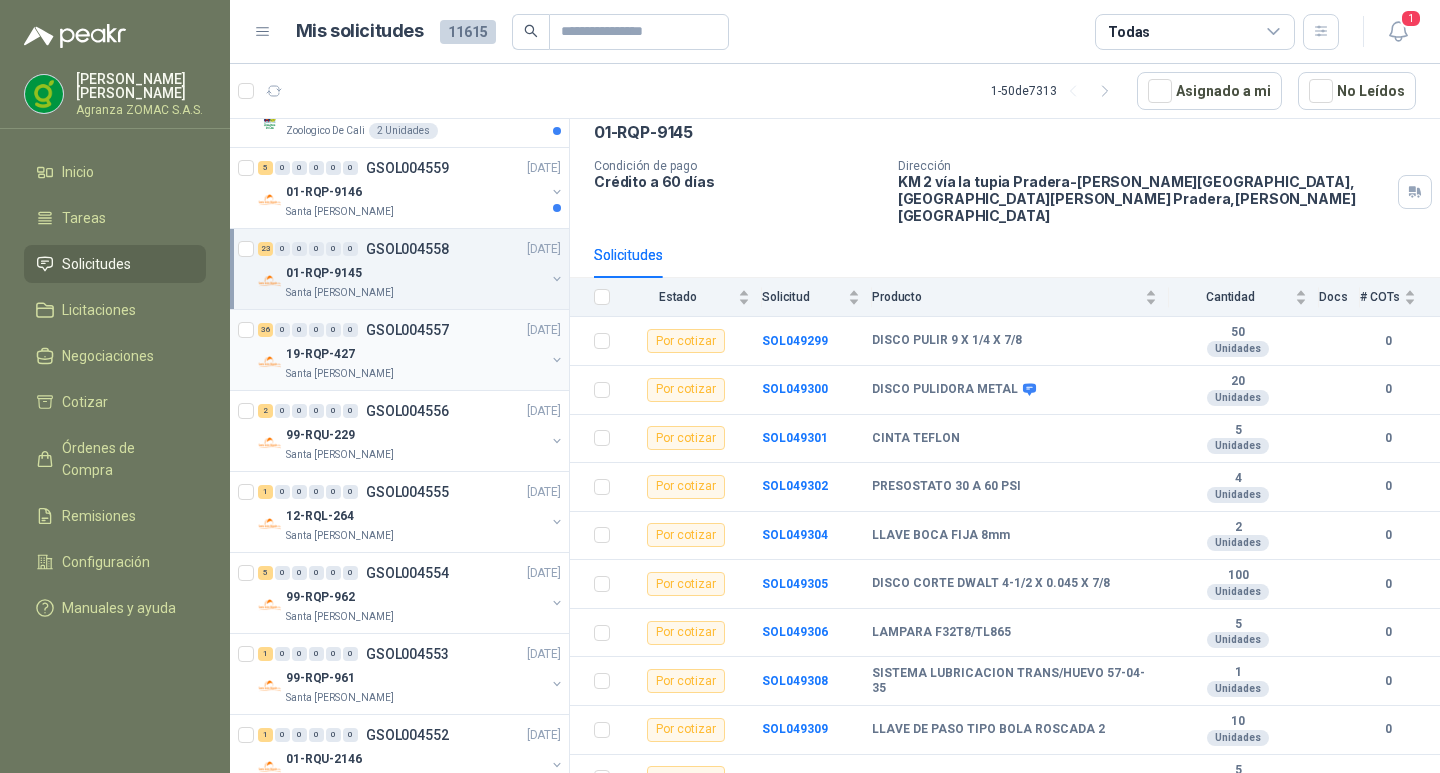 click on "36   0   0   0   0   0   GSOL004557 [DATE]" at bounding box center (411, 330) 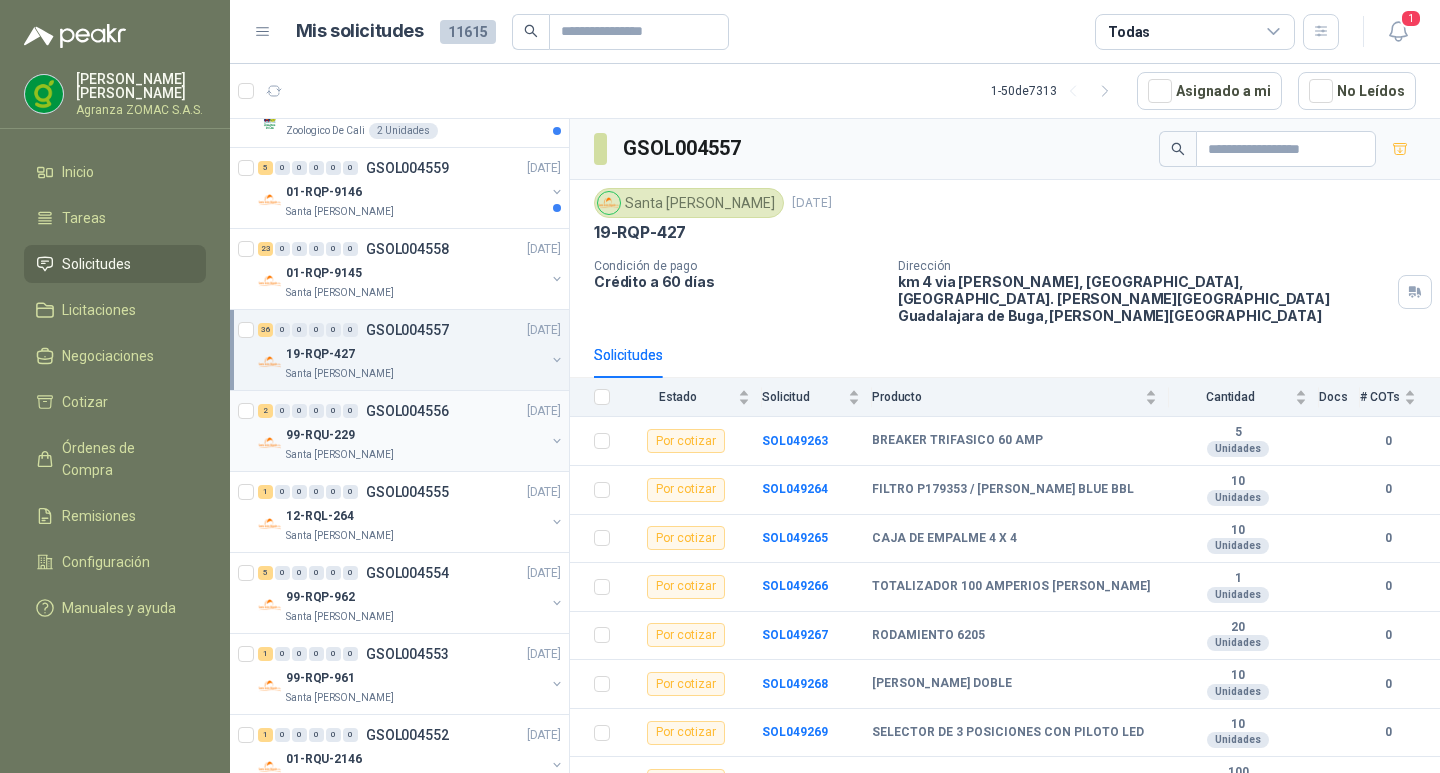 click on "GSOL004556" at bounding box center (407, 411) 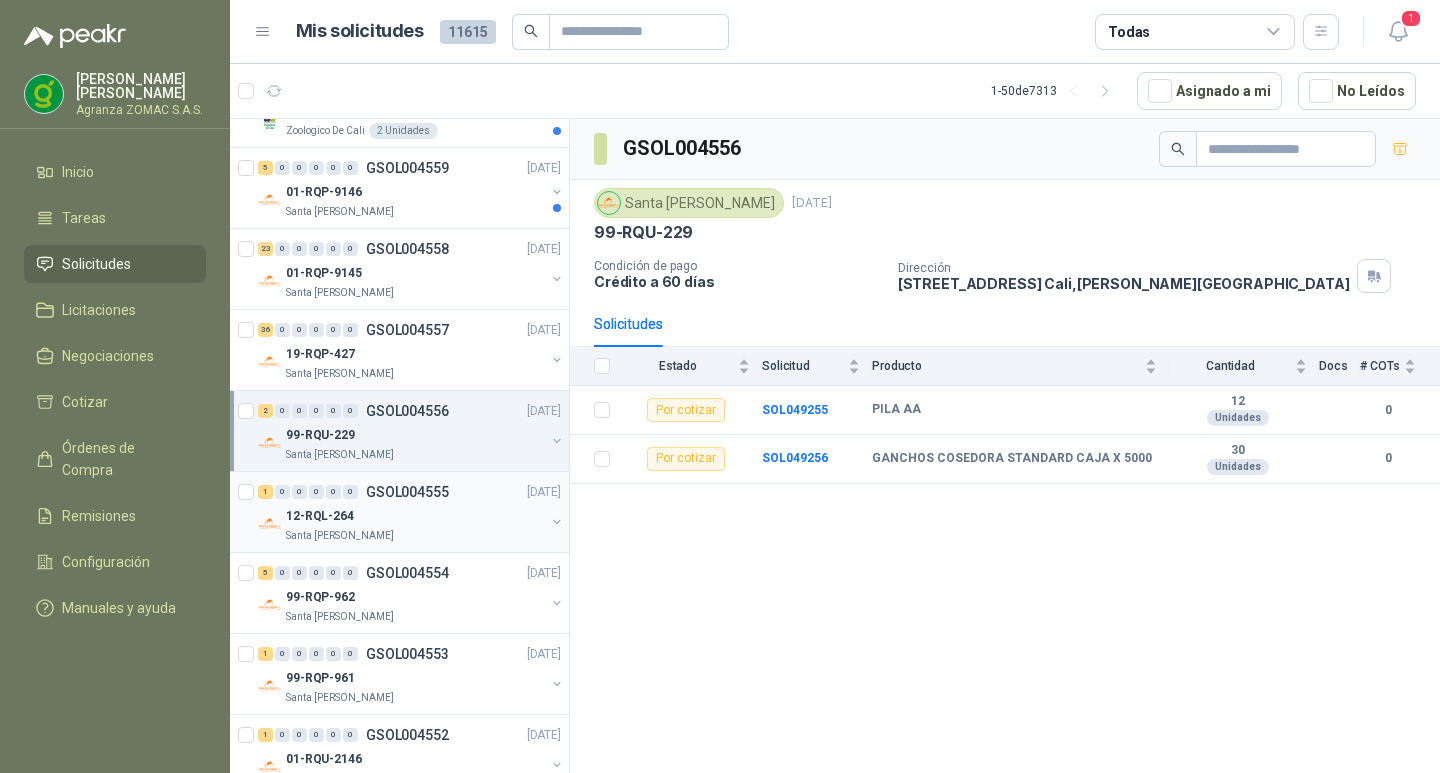 click on "1   0   0   0   0   0   GSOL004555 [DATE]   12-RQL-264 Santa [PERSON_NAME]" at bounding box center [399, 512] 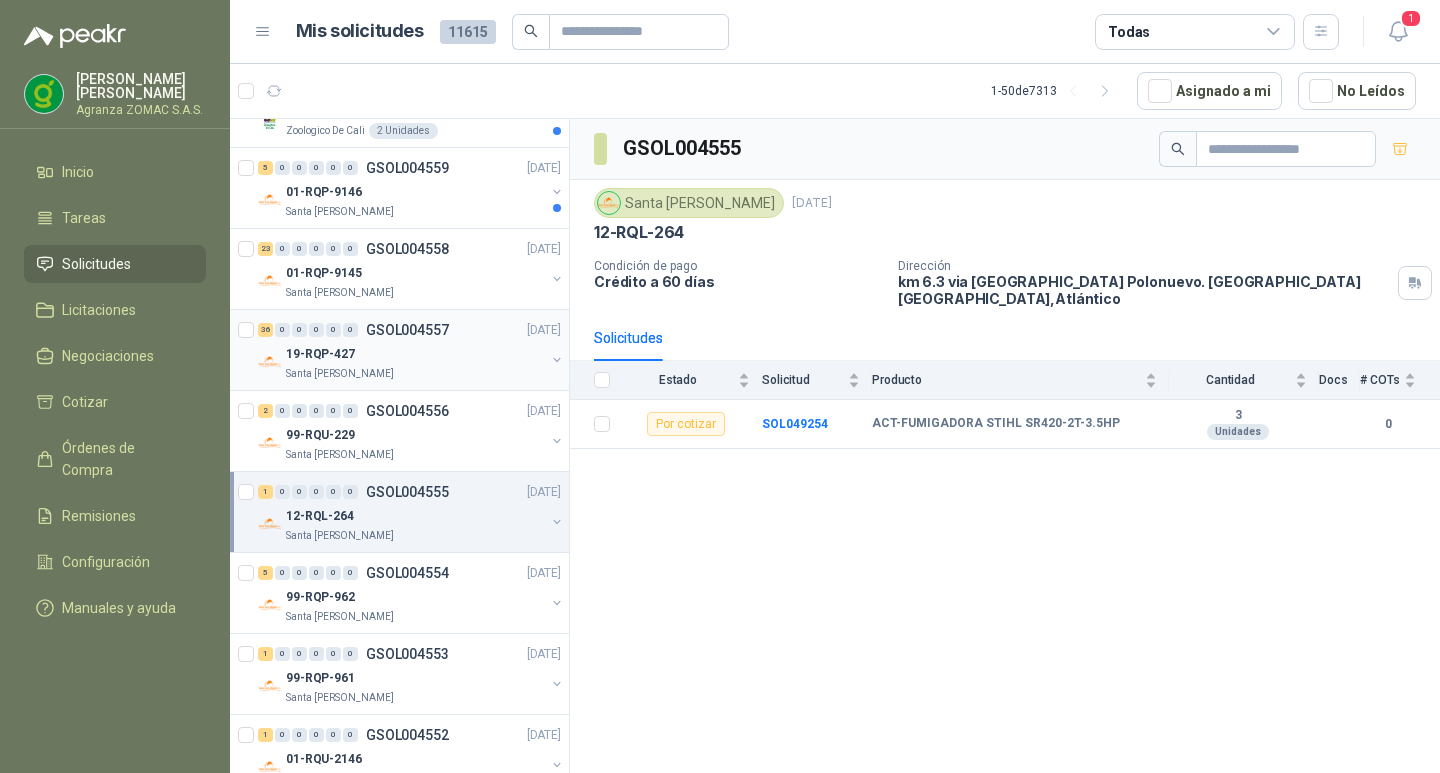click on "36   0   0   0   0   0   GSOL004557 [DATE]" at bounding box center (411, 330) 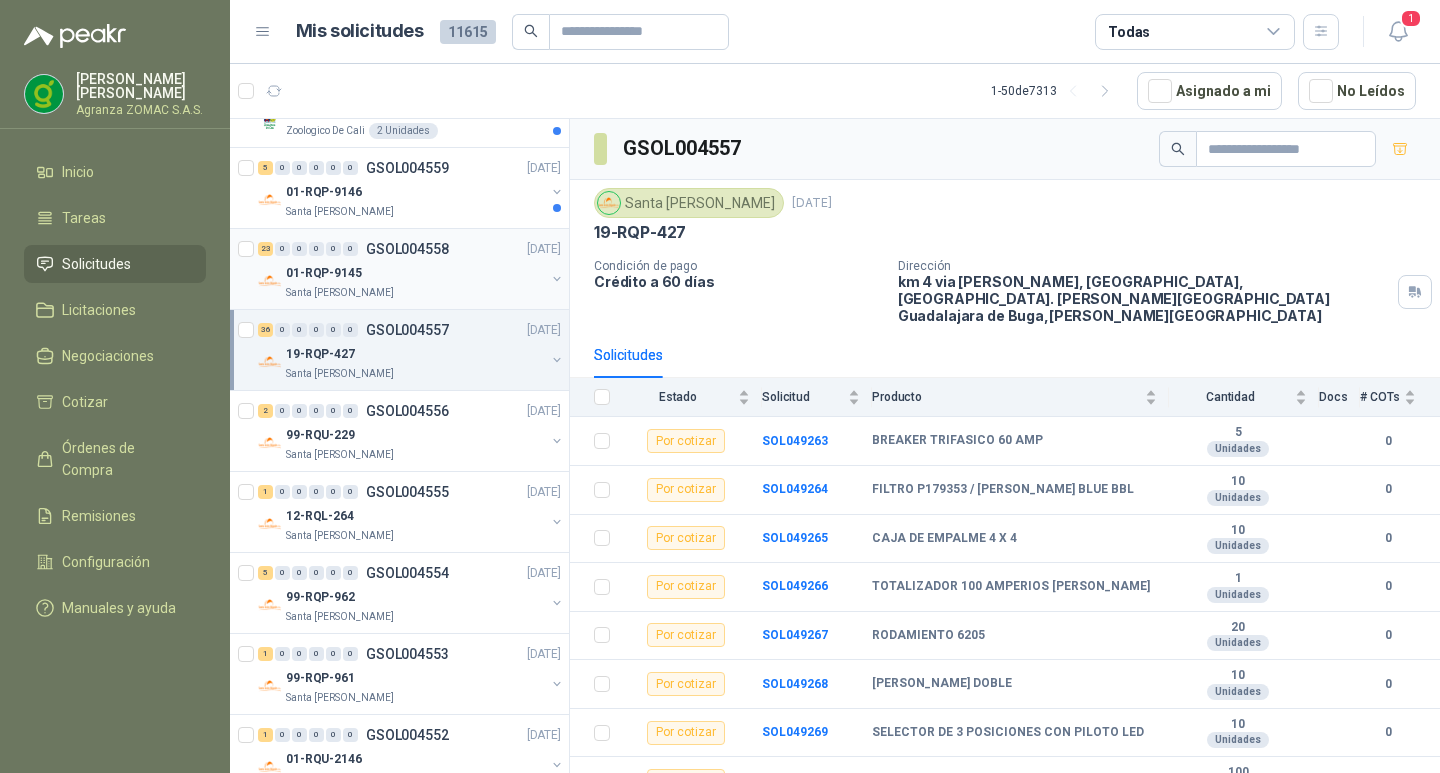 click on "01-RQP-9145" at bounding box center [415, 273] 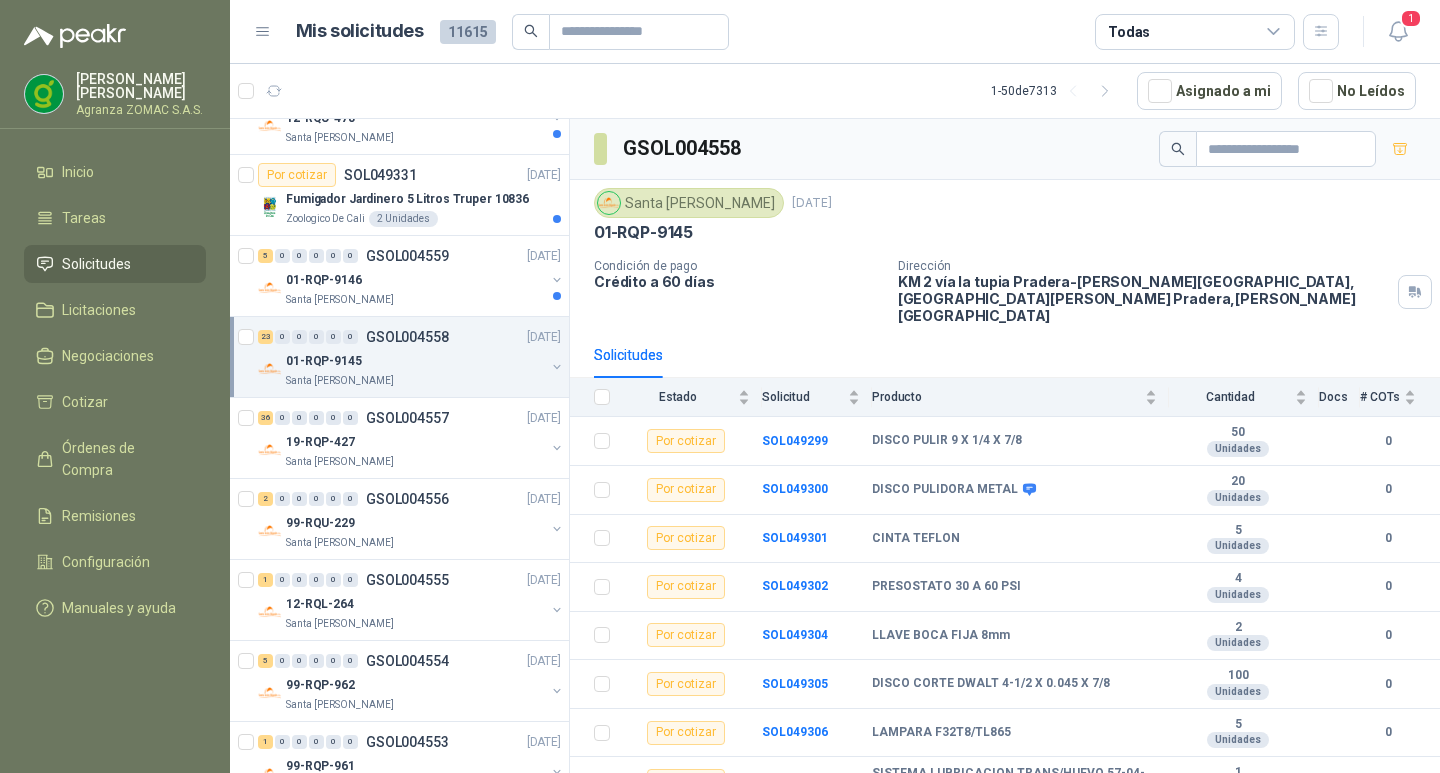 scroll, scrollTop: 600, scrollLeft: 0, axis: vertical 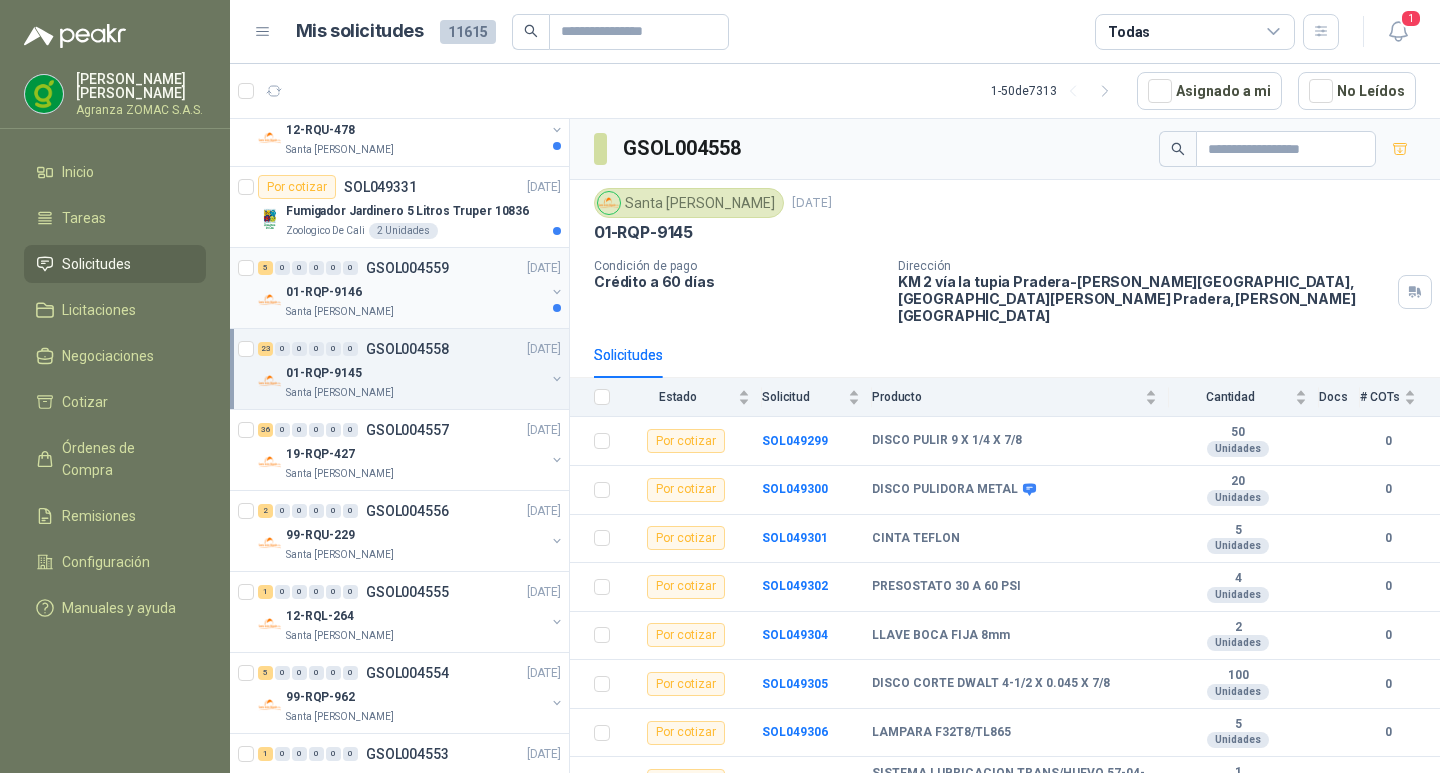 click on "01-RQP-9146" at bounding box center (415, 292) 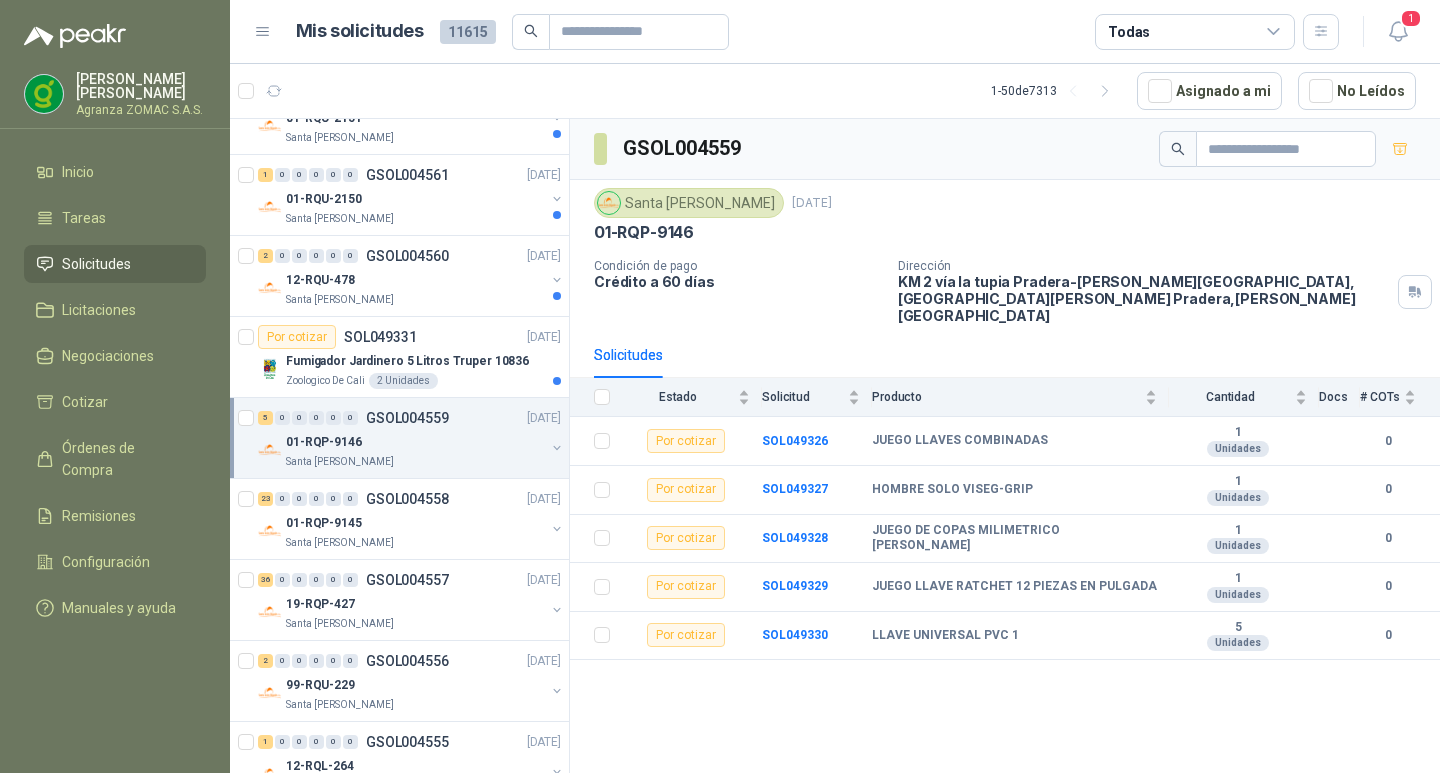 scroll, scrollTop: 400, scrollLeft: 0, axis: vertical 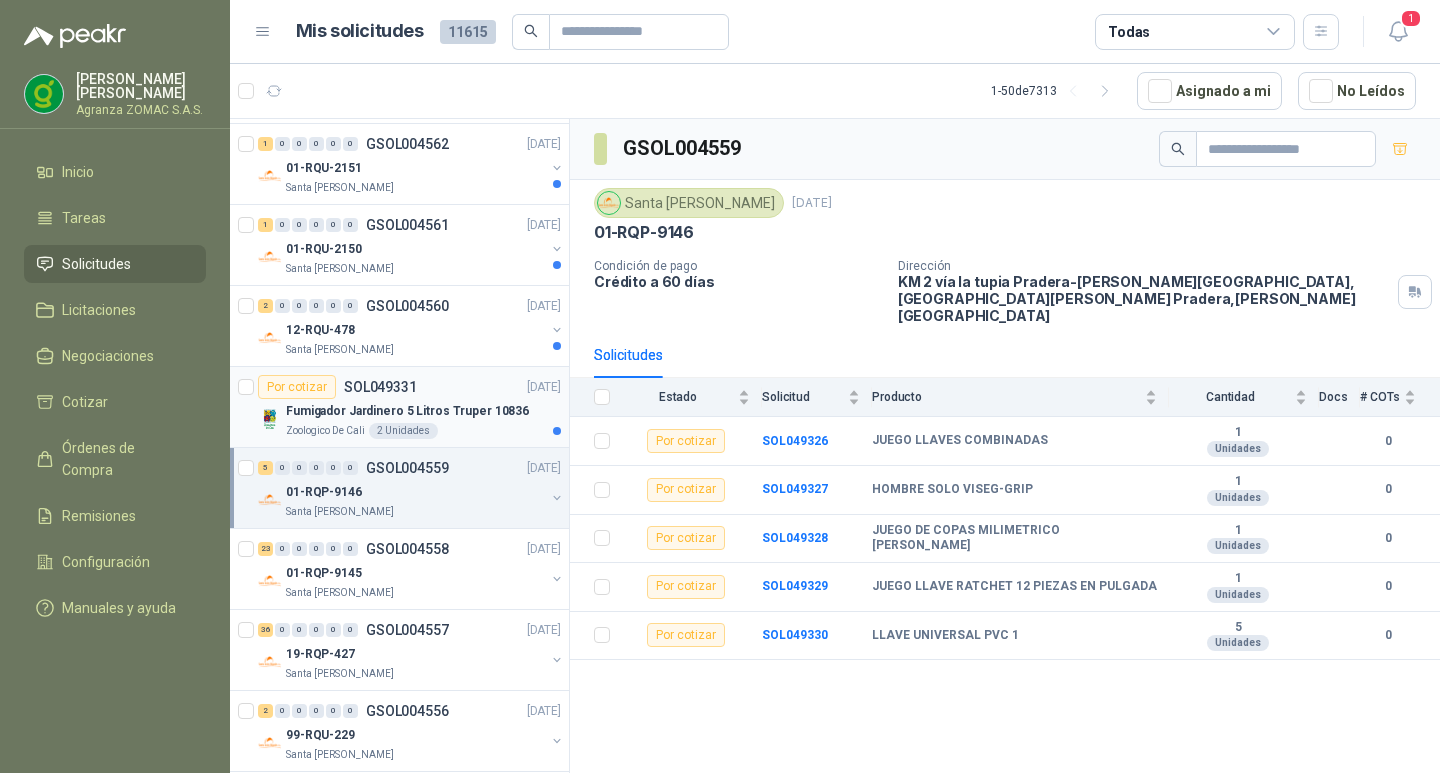 click on "Por cotizar SOL049331 [DATE]" at bounding box center (409, 387) 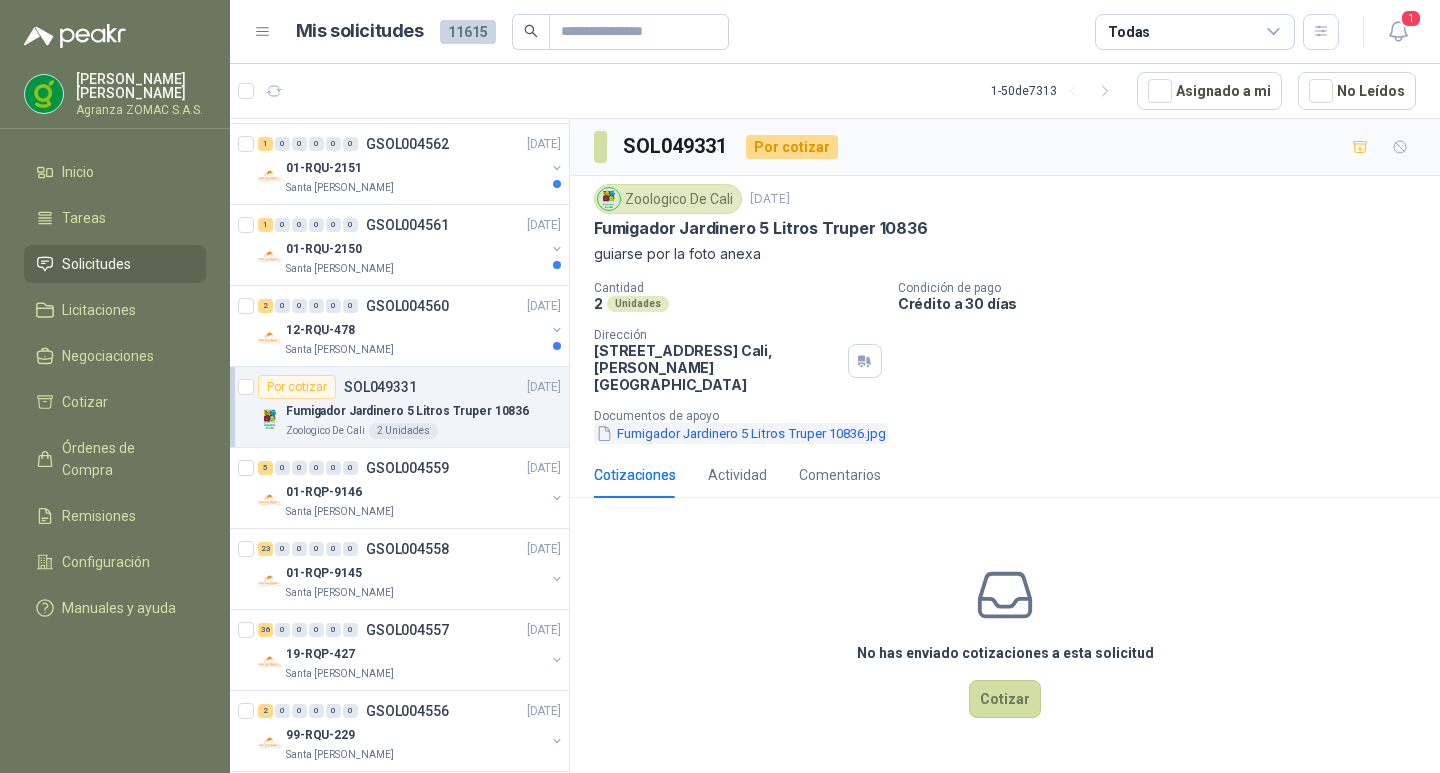 click on "Fumigador Jardinero 5 Litros Truper 10836.jpg" at bounding box center (741, 433) 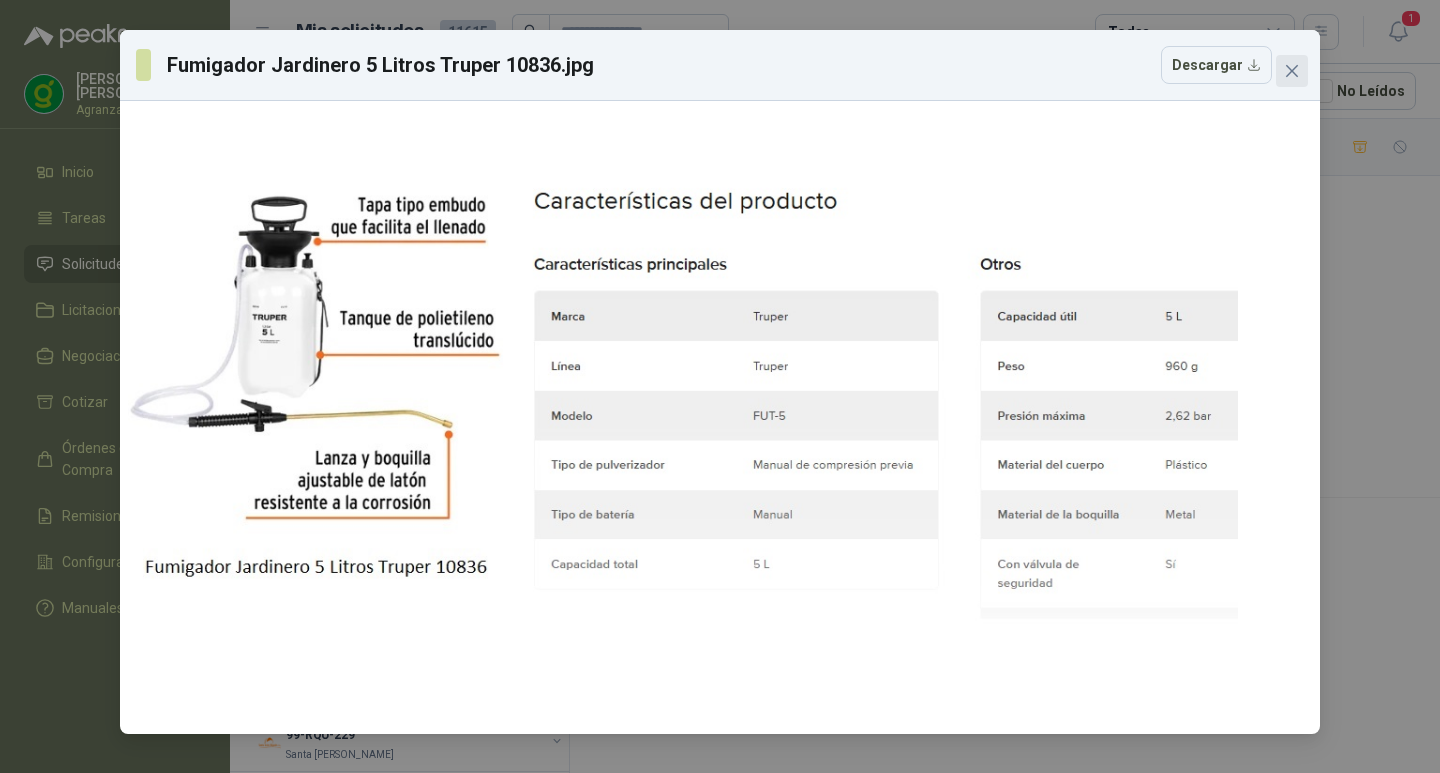 click at bounding box center (1292, 71) 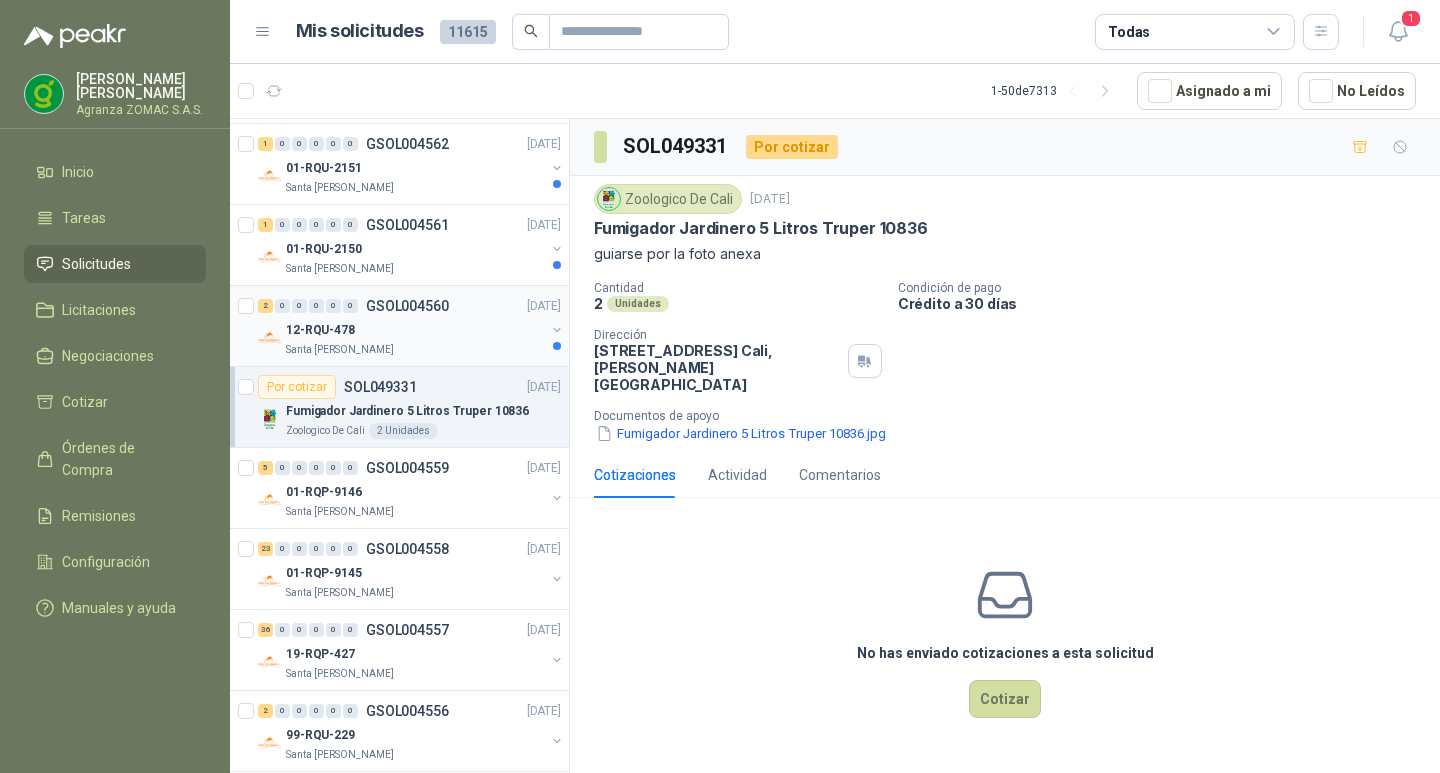 click on "Santa [PERSON_NAME]" at bounding box center [415, 350] 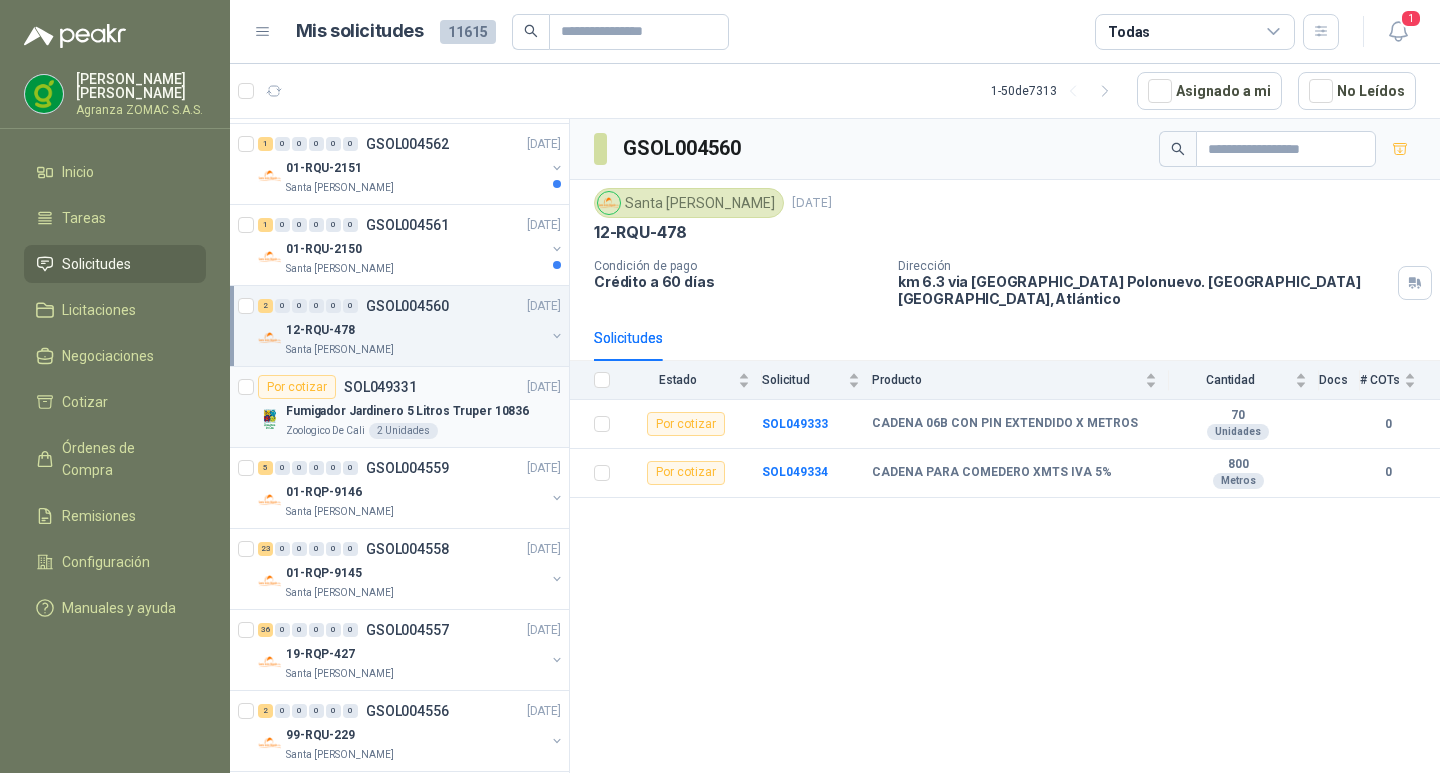 click on "Por cotizar SOL049331 [DATE]" at bounding box center [409, 387] 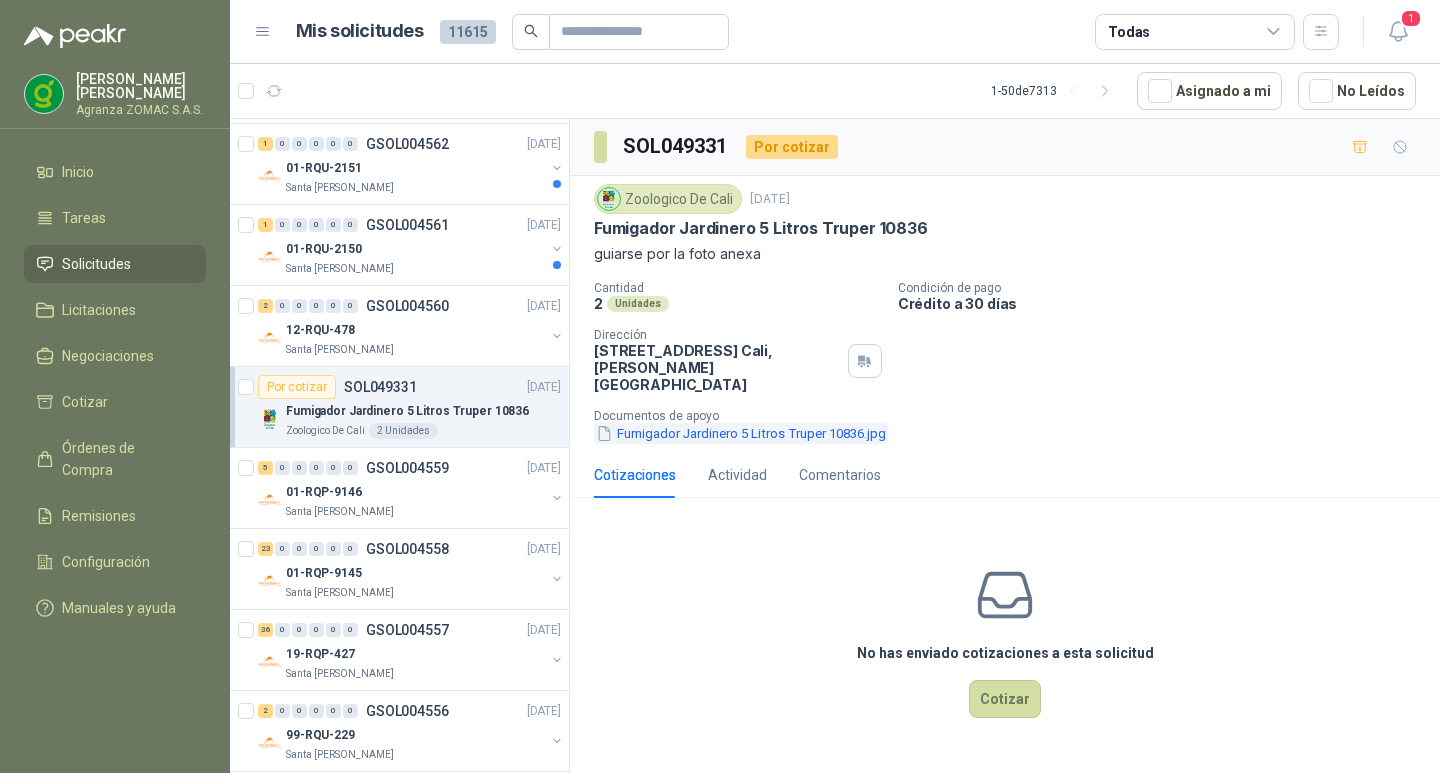click on "Fumigador Jardinero 5 Litros Truper 10836.jpg" at bounding box center [741, 433] 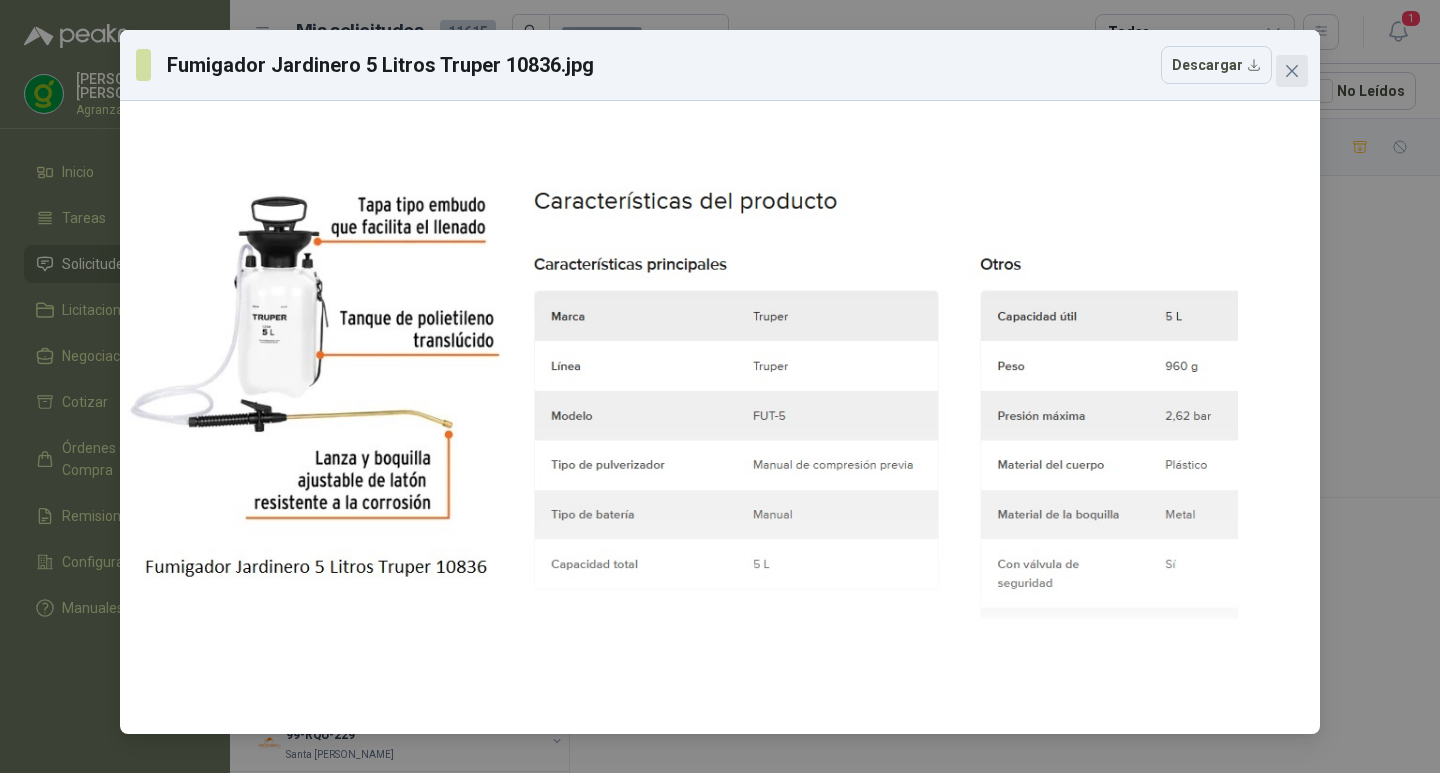 click 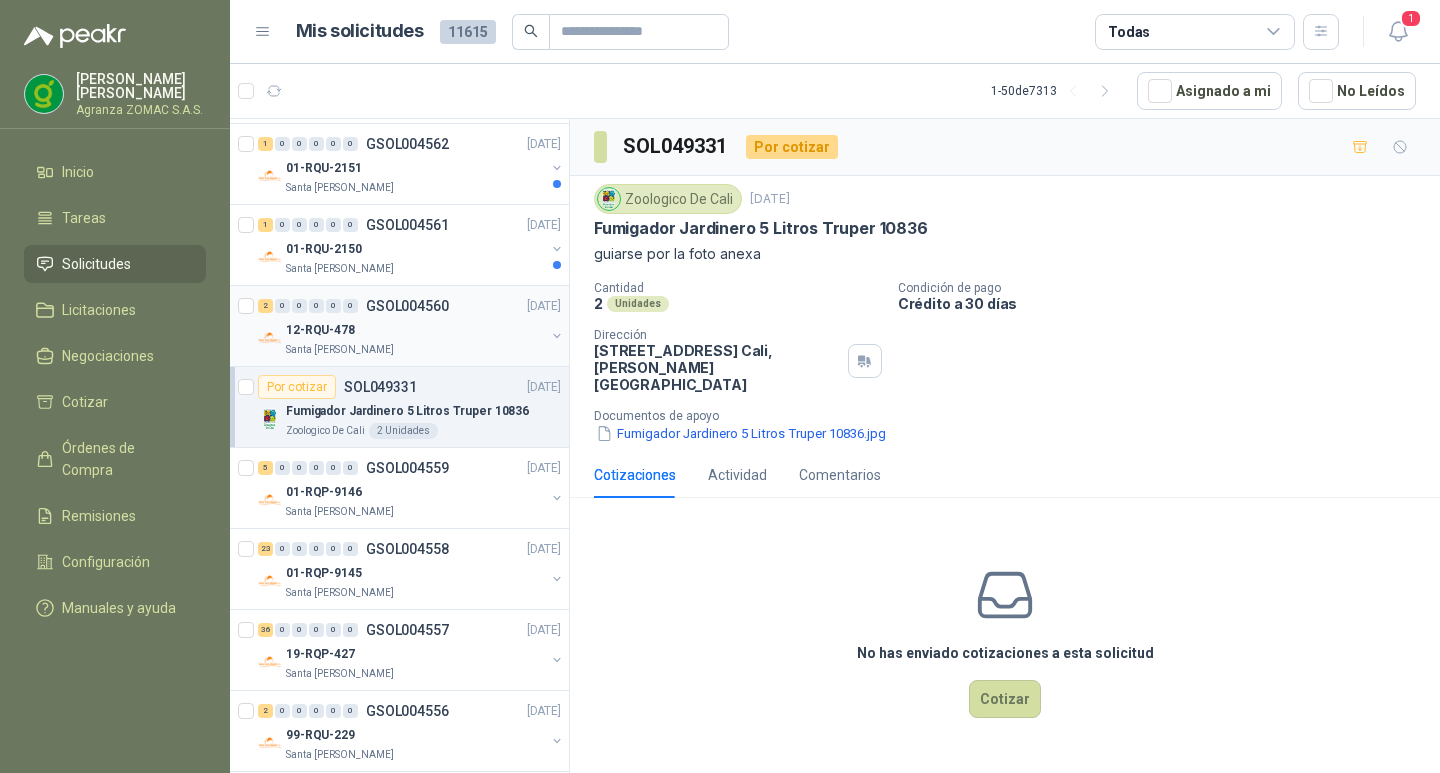 click on "2   0   0   0   0   0   GSOL004560 [DATE]" at bounding box center [411, 306] 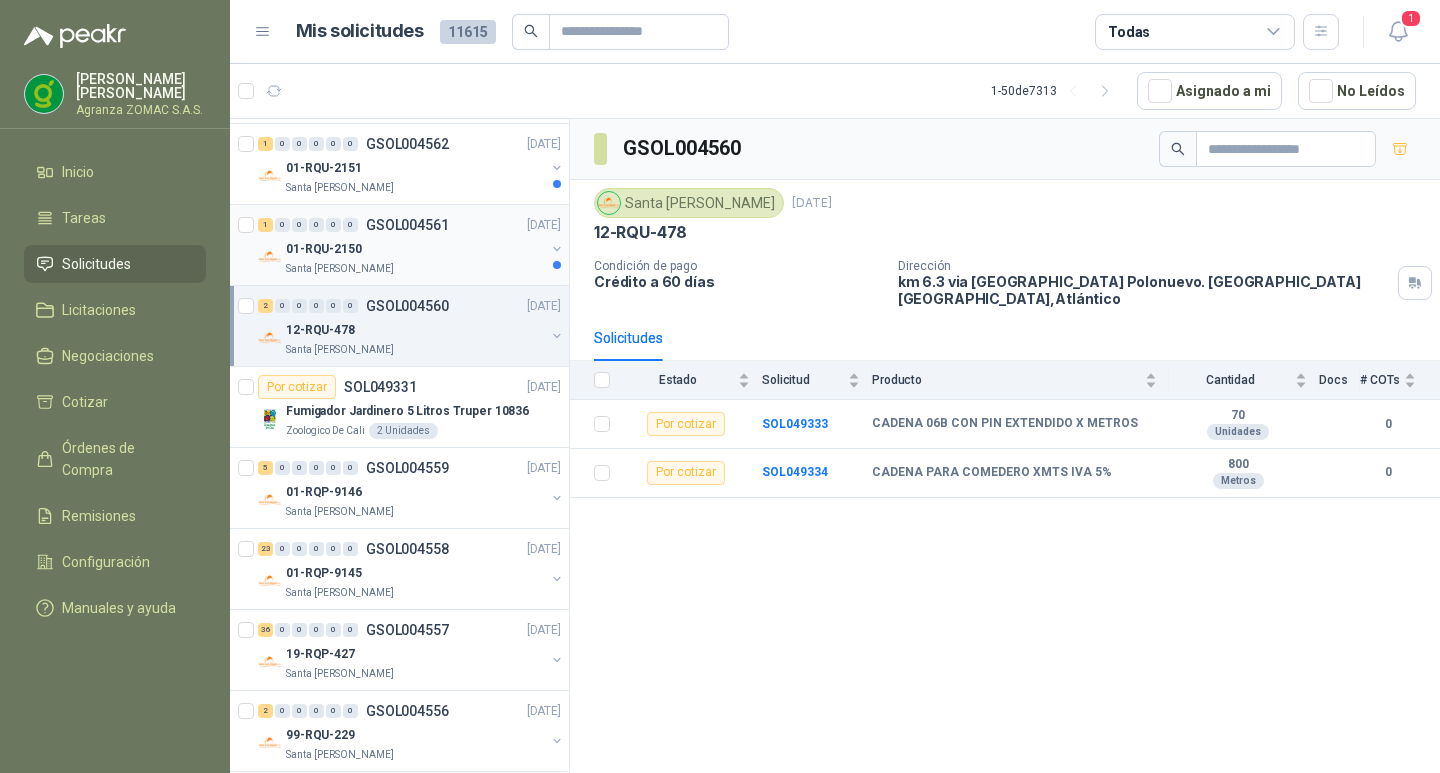 click on "Santa [PERSON_NAME]" at bounding box center [340, 269] 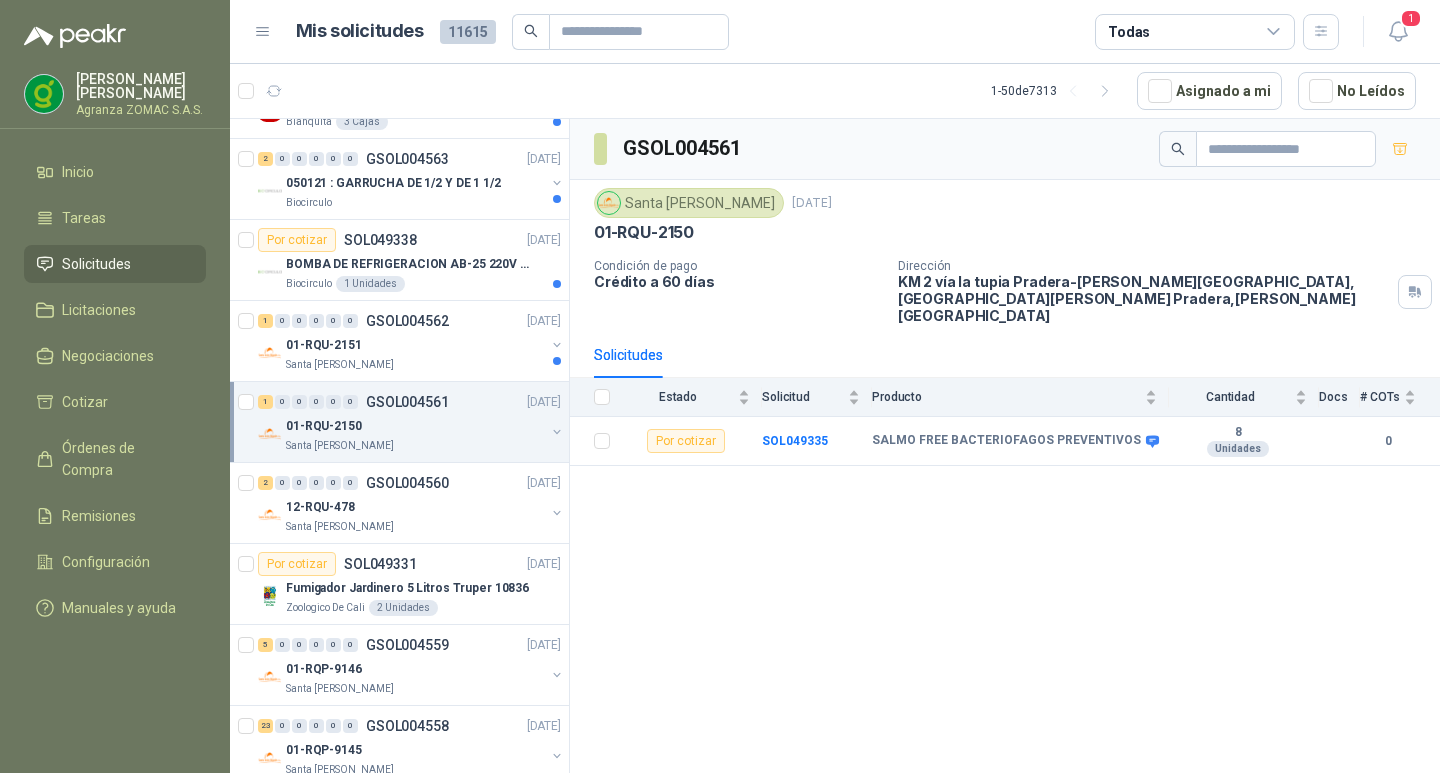 scroll, scrollTop: 200, scrollLeft: 0, axis: vertical 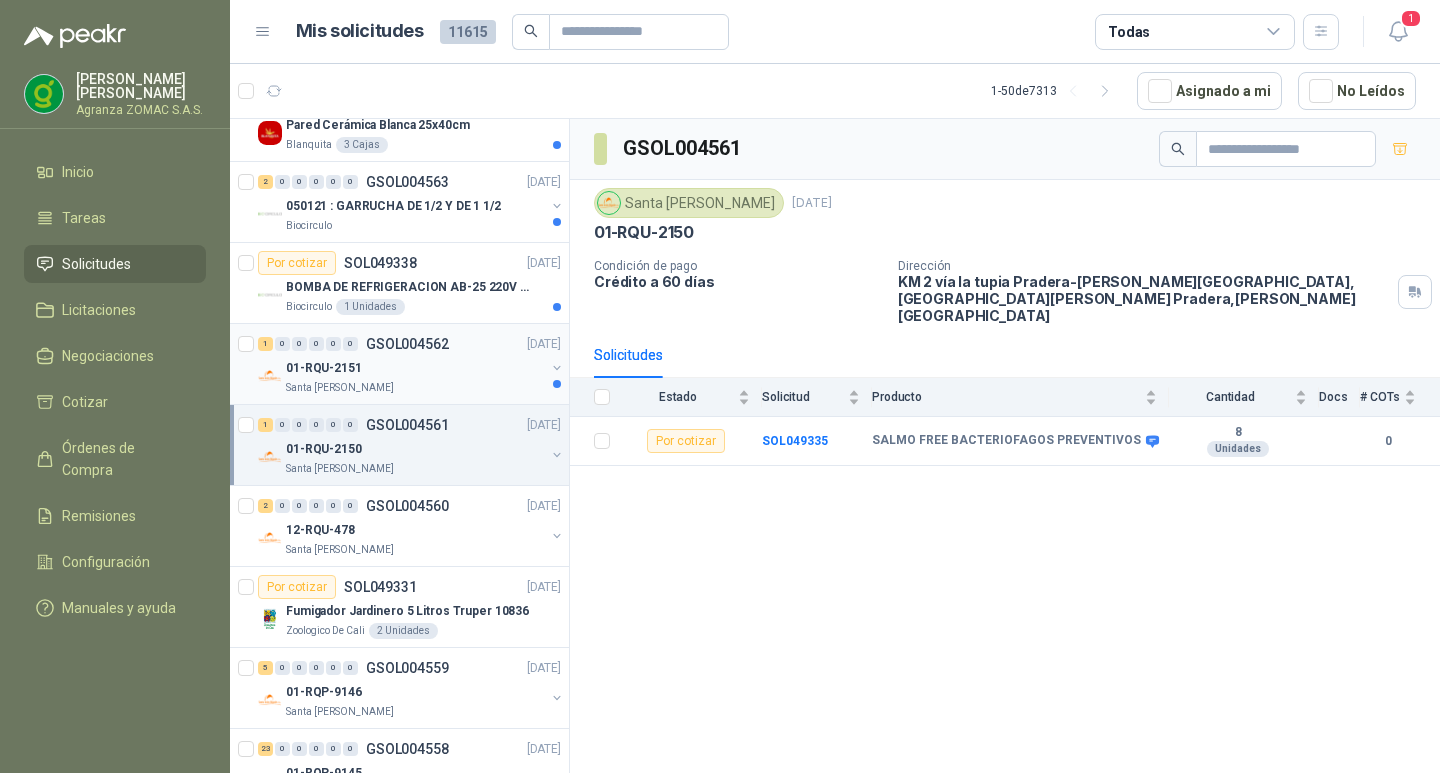 click on "01-RQU-2151" at bounding box center [415, 368] 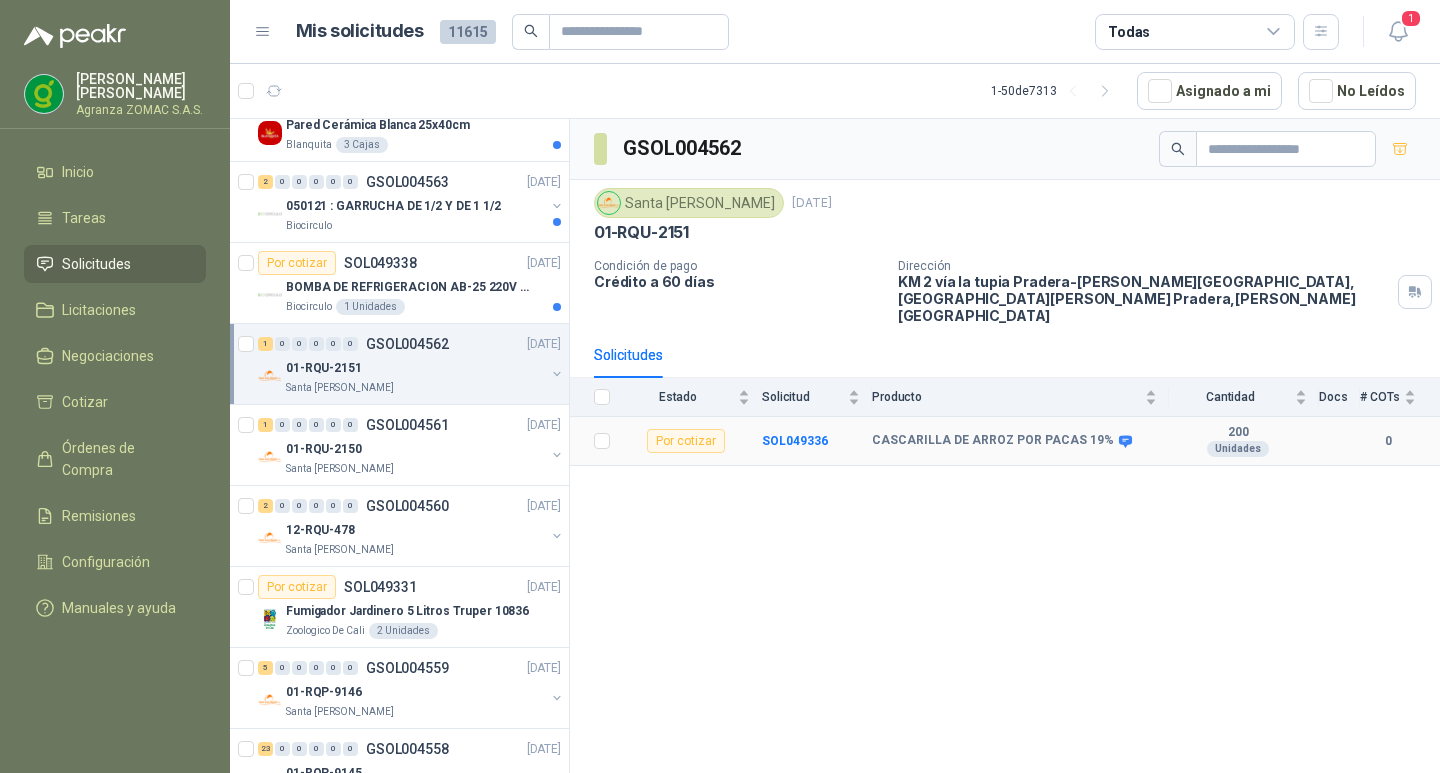 click on "CASCARILLA DE ARROZ POR PACAS 19%" at bounding box center (993, 441) 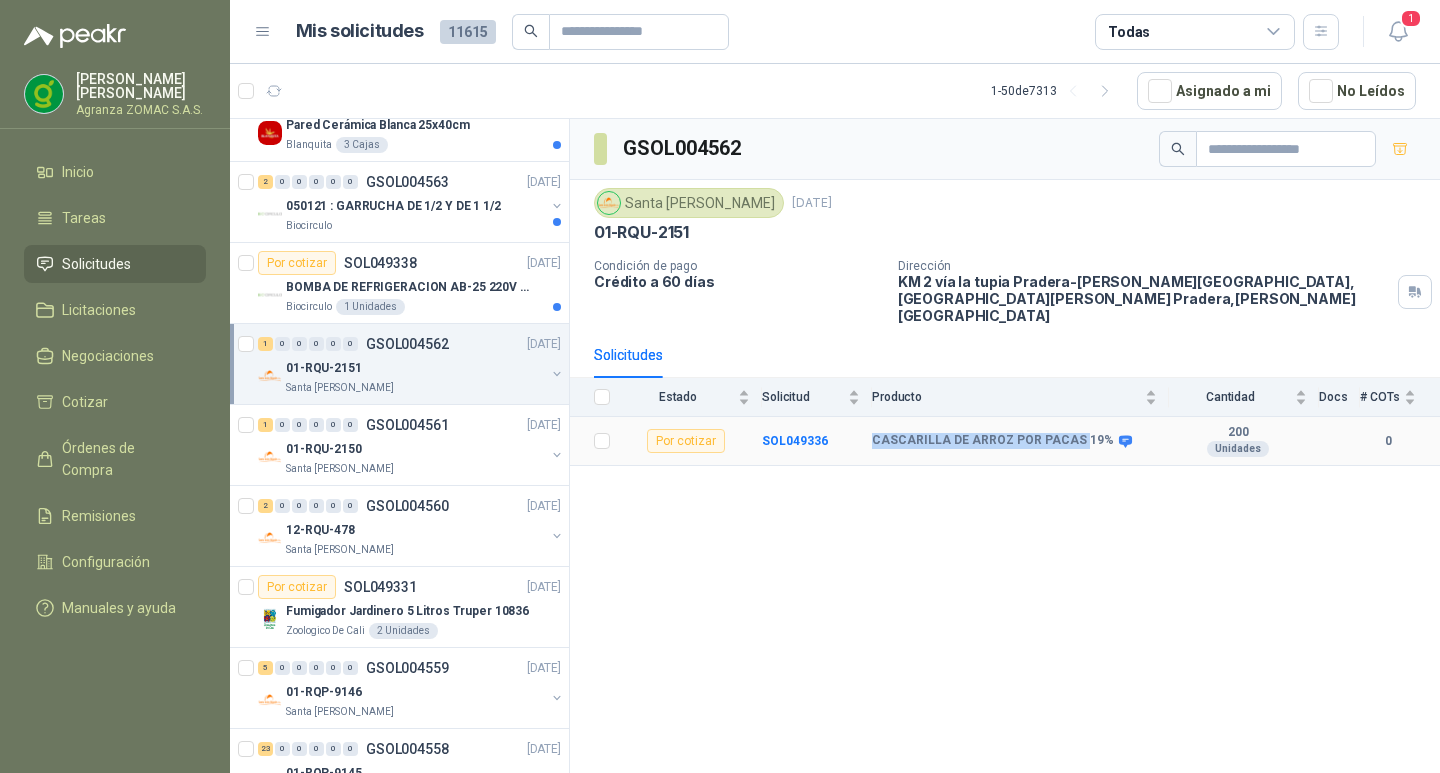 drag, startPoint x: 866, startPoint y: 418, endPoint x: 1073, endPoint y: 436, distance: 207.78113 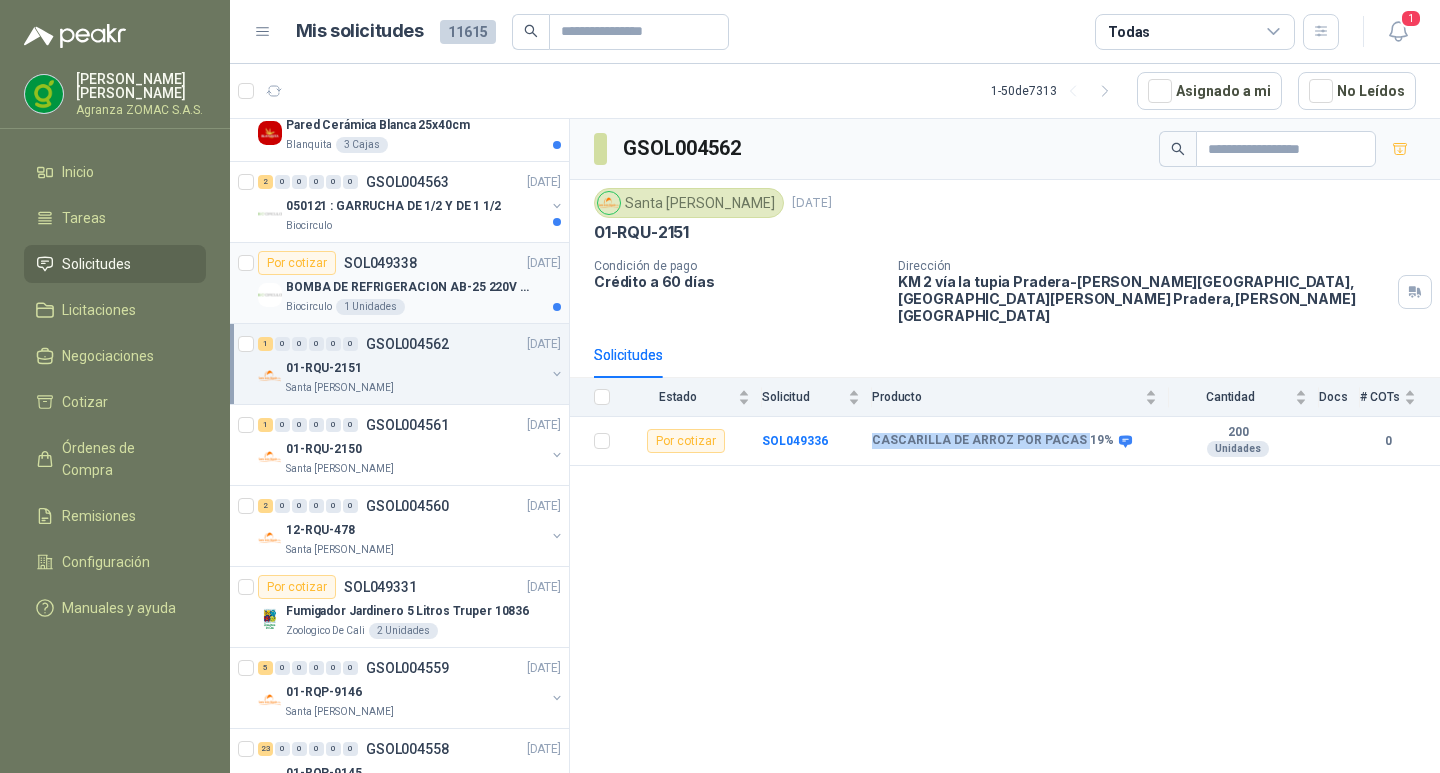 click on "Biocirculo  1   Unidades" at bounding box center (423, 307) 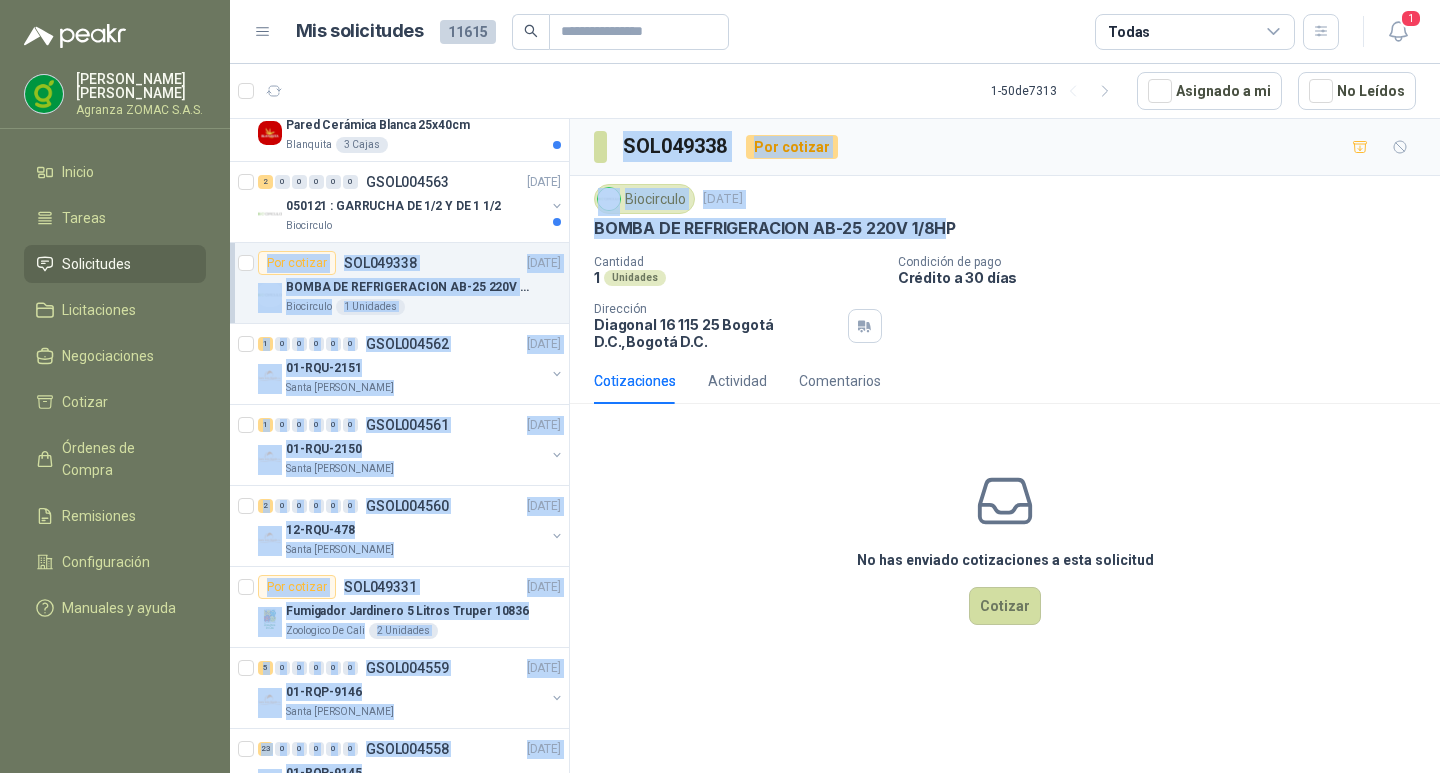 drag, startPoint x: 944, startPoint y: 223, endPoint x: 565, endPoint y: 221, distance: 379.00528 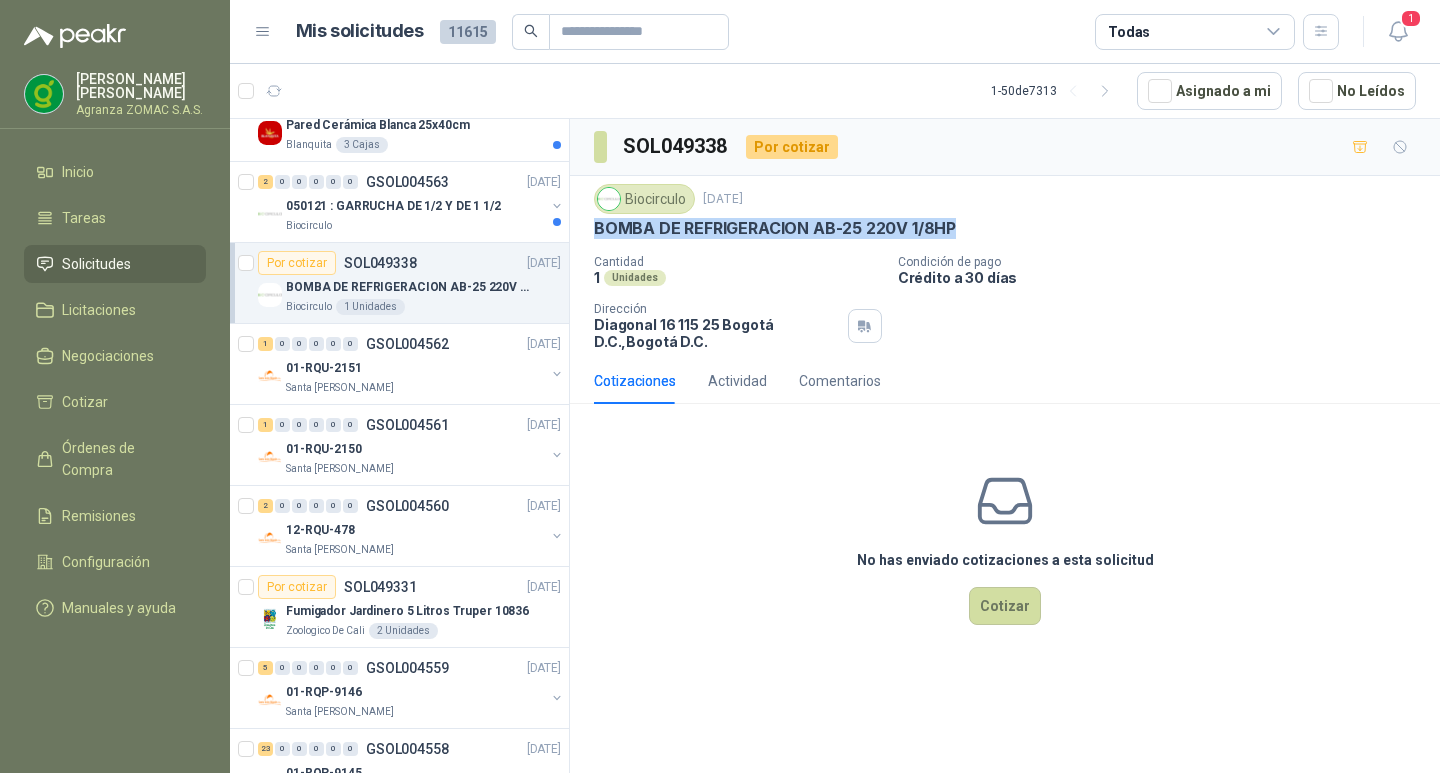 drag, startPoint x: 595, startPoint y: 228, endPoint x: 961, endPoint y: 224, distance: 366.02185 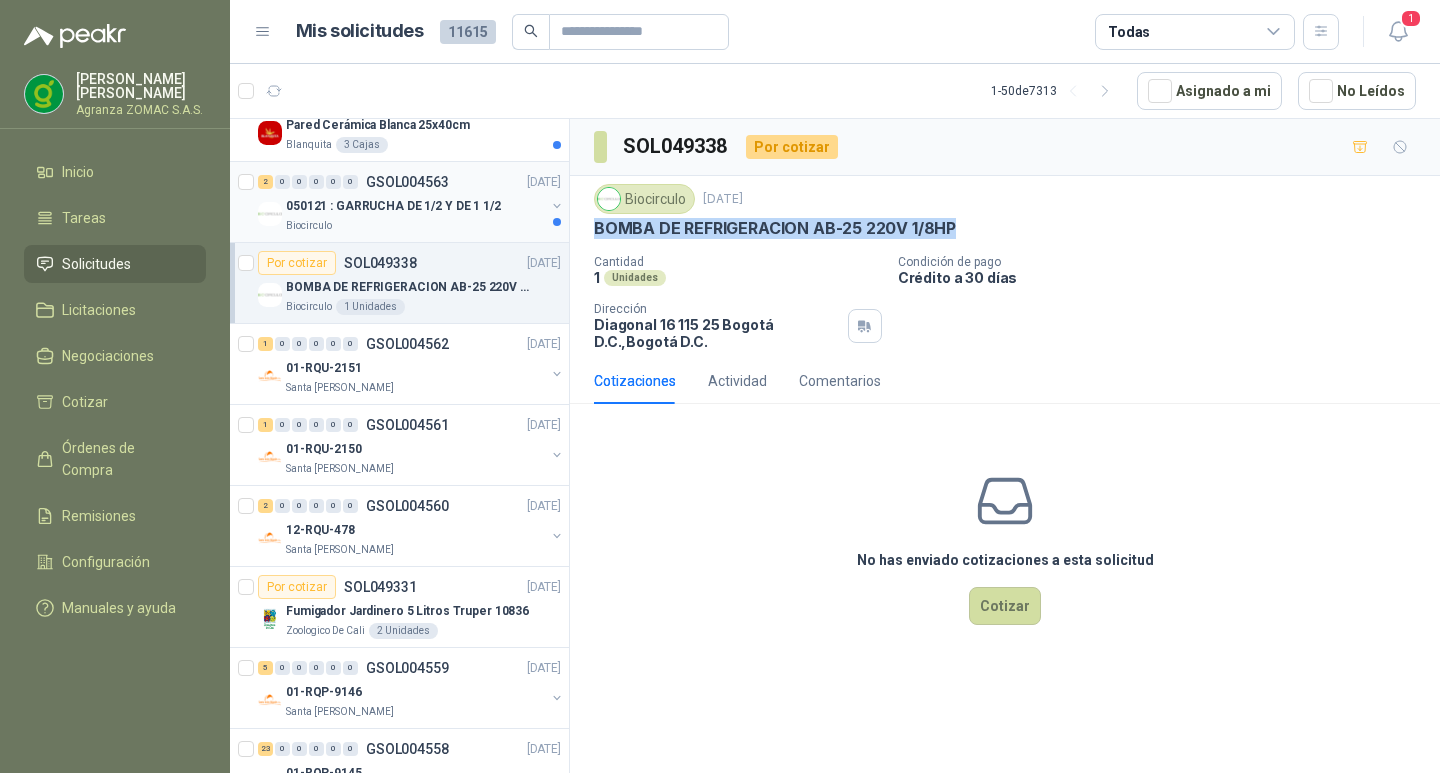 click on "050121 : GARRUCHA DE 1/2 Y DE 1 1/2" at bounding box center [393, 206] 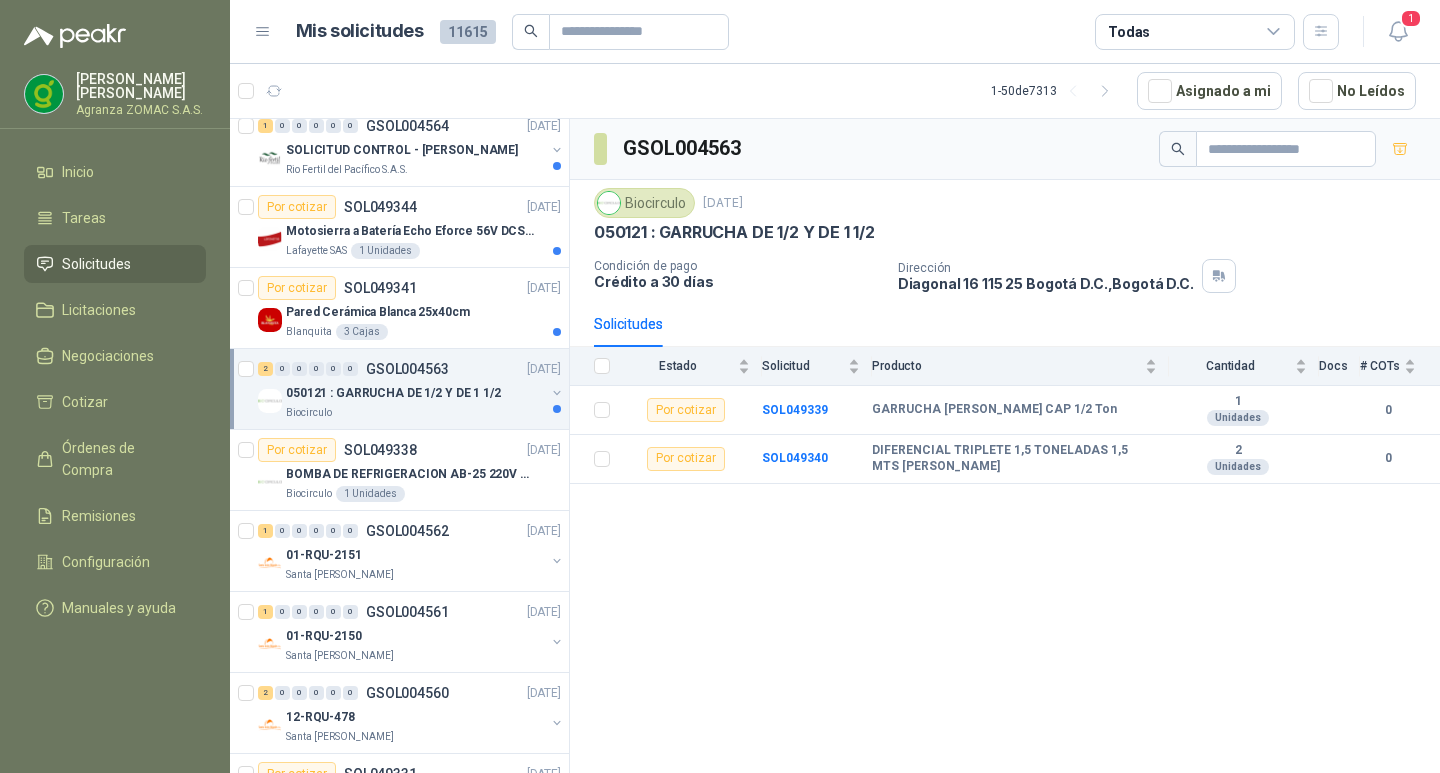 scroll, scrollTop: 0, scrollLeft: 0, axis: both 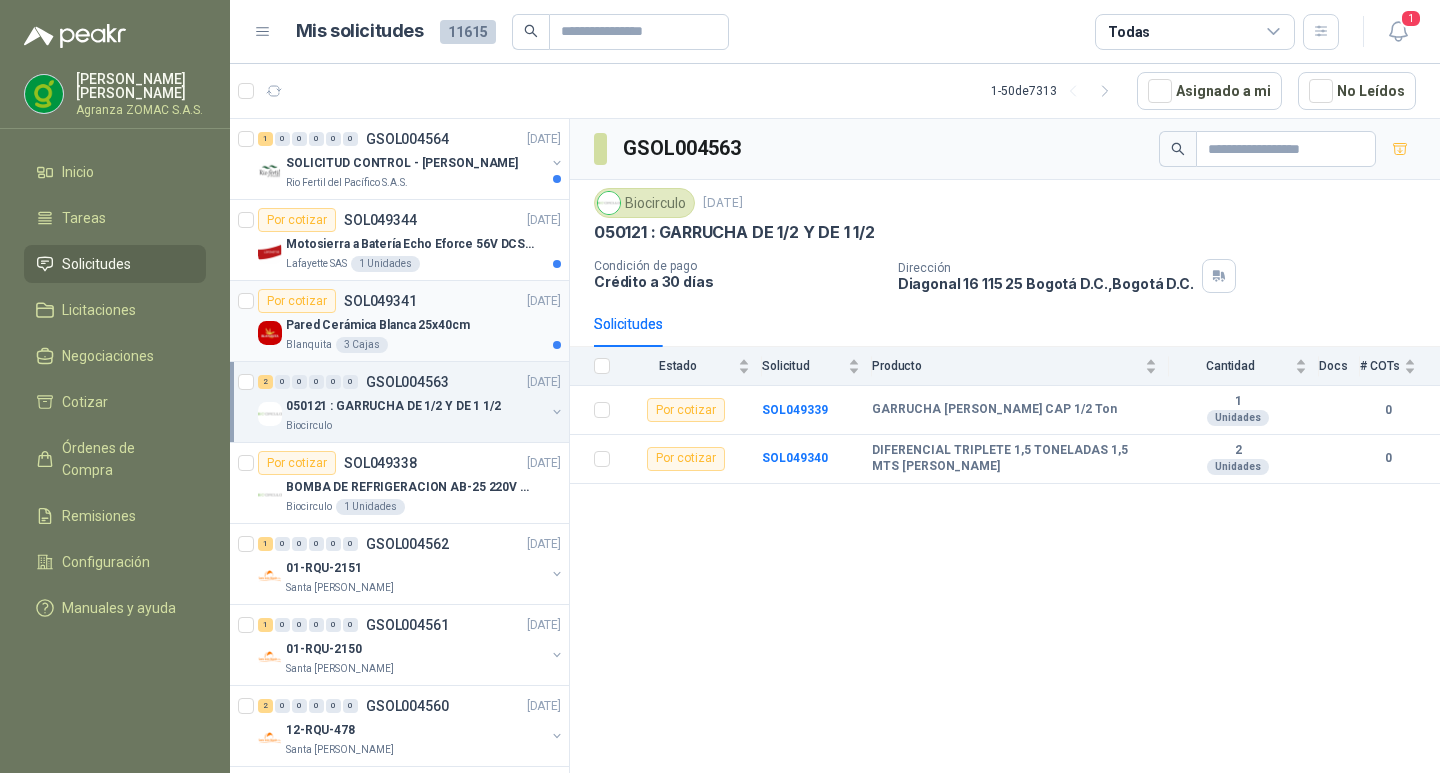 click on "Pared Cerámica Blanca 25x40cm" at bounding box center (378, 325) 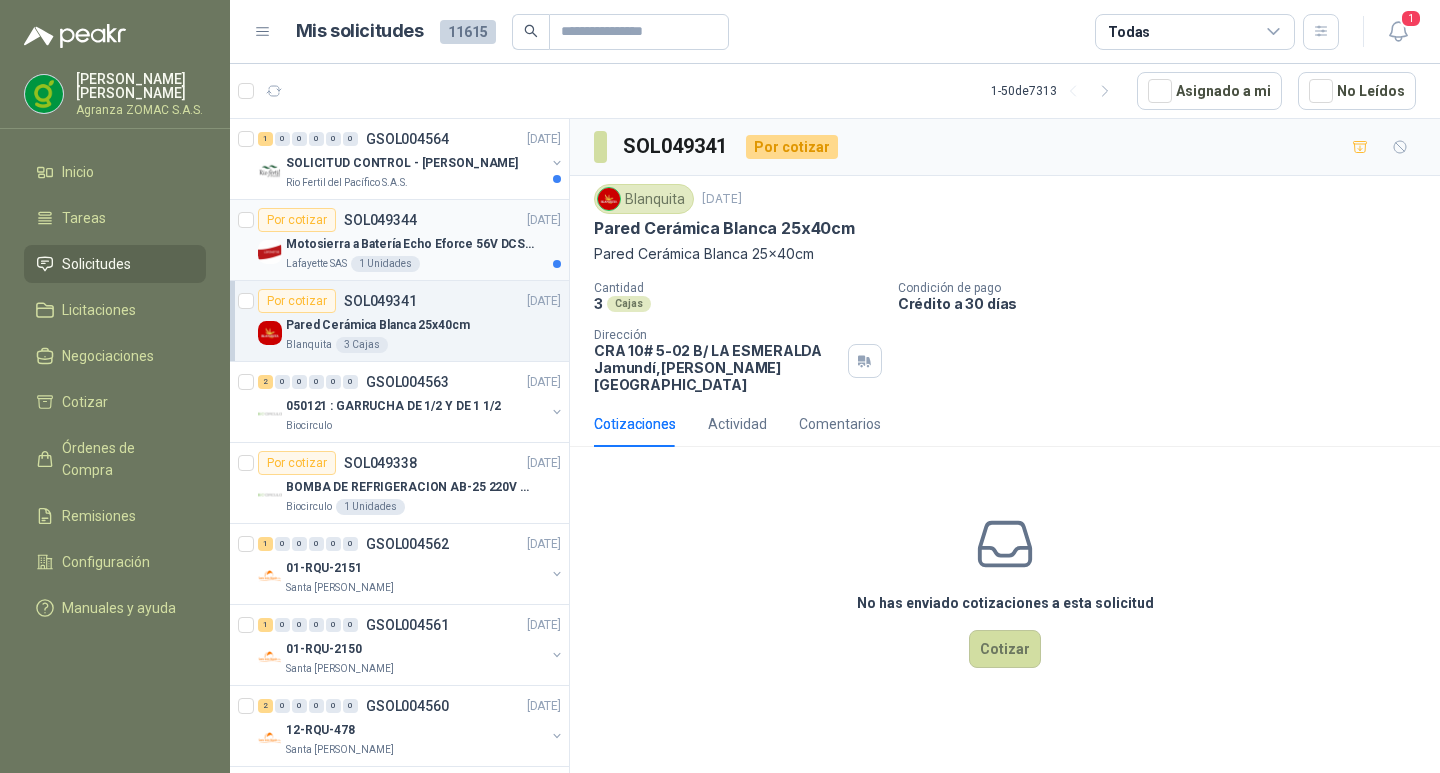 click on "Lafayette SAS 1   Unidades" at bounding box center (423, 264) 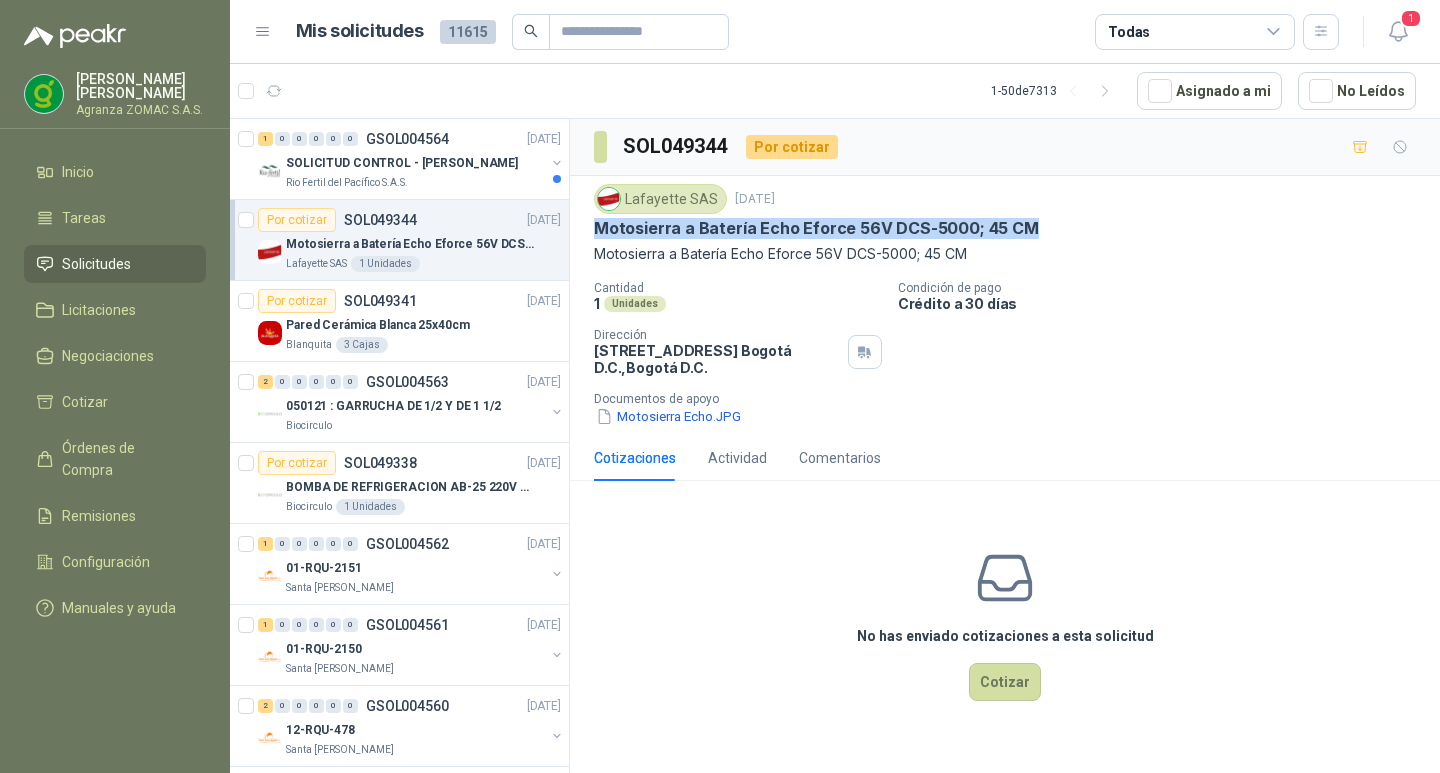 drag, startPoint x: 595, startPoint y: 225, endPoint x: 1028, endPoint y: 233, distance: 433.07388 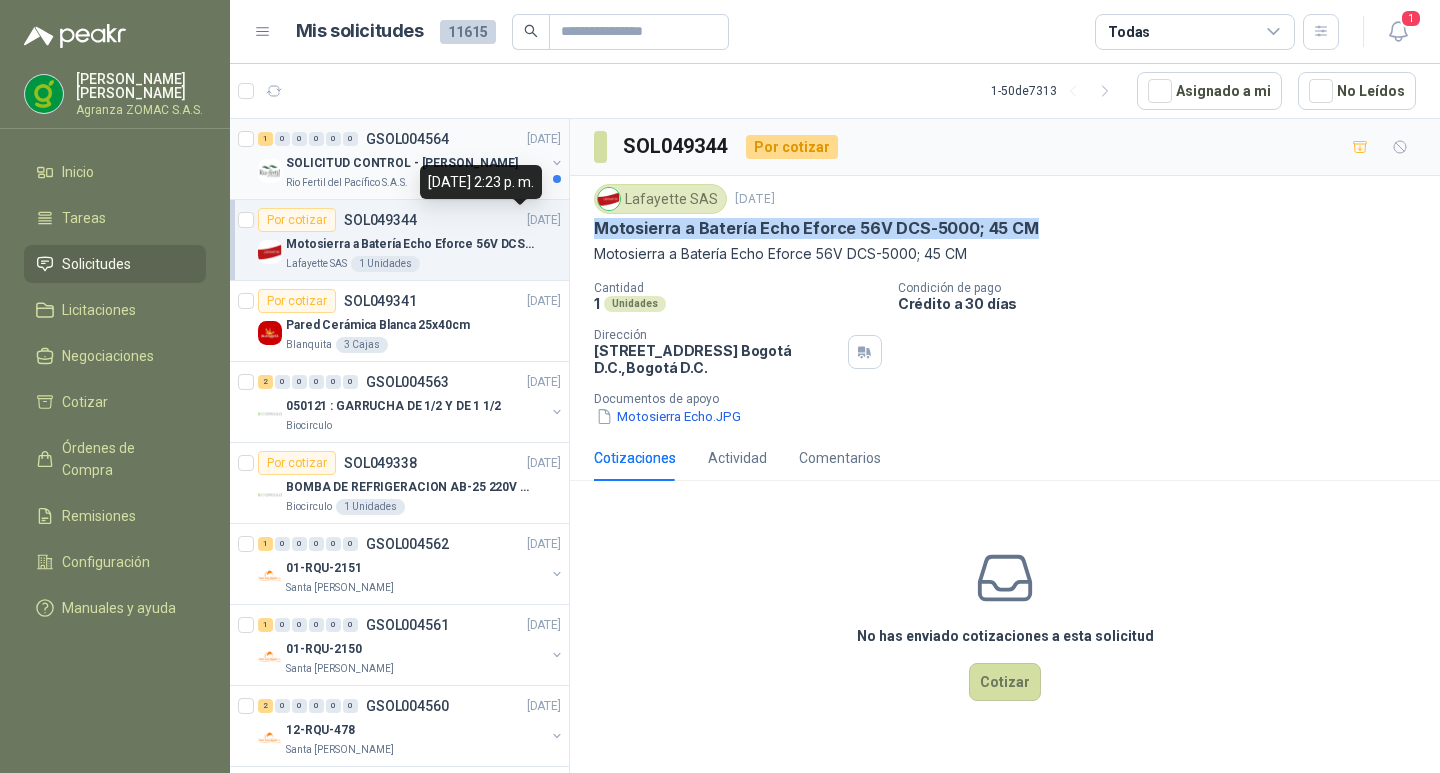 click on "SOLICITUD CONTROL - [PERSON_NAME]" at bounding box center (402, 163) 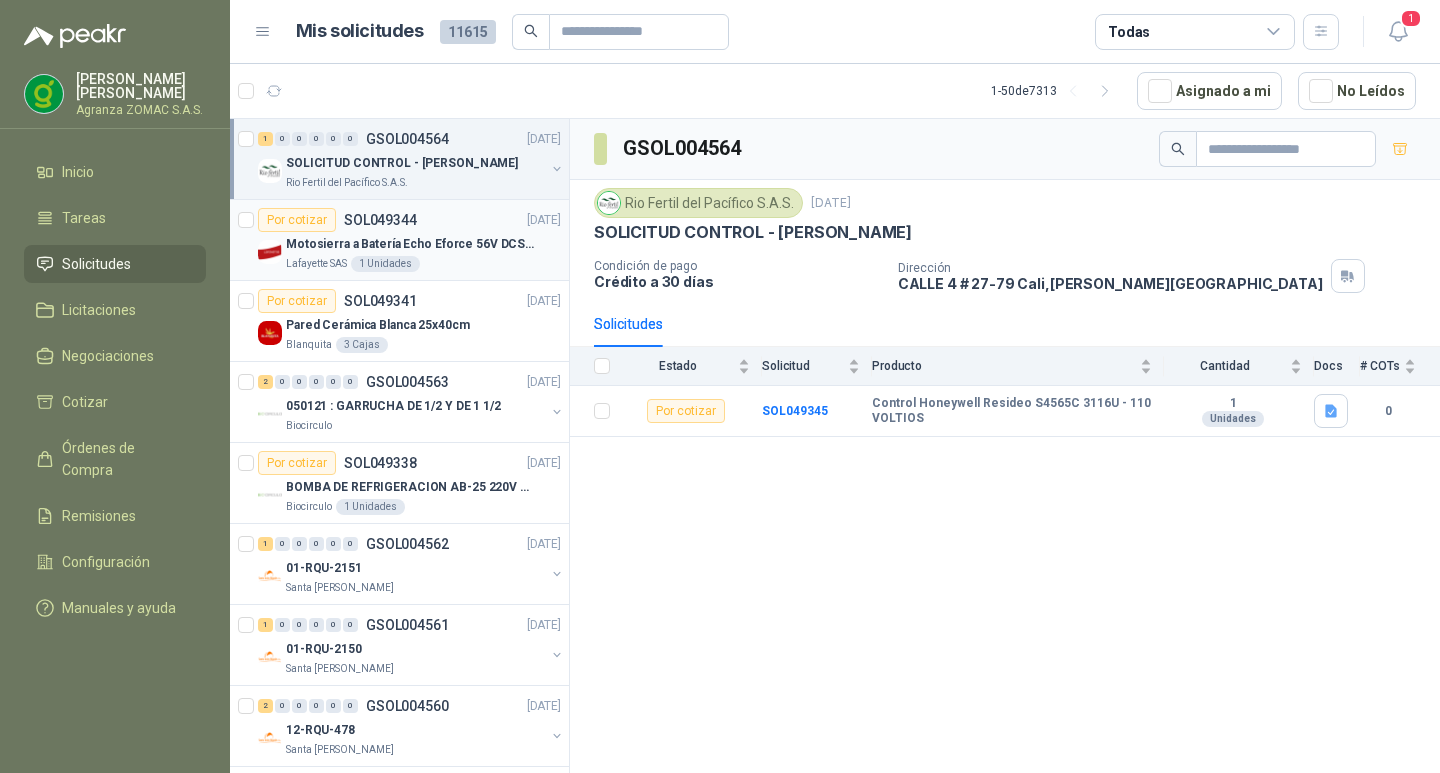 click on "Motosierra a Batería Echo Eforce 56V DCS-5000; 45 CM" at bounding box center [410, 244] 